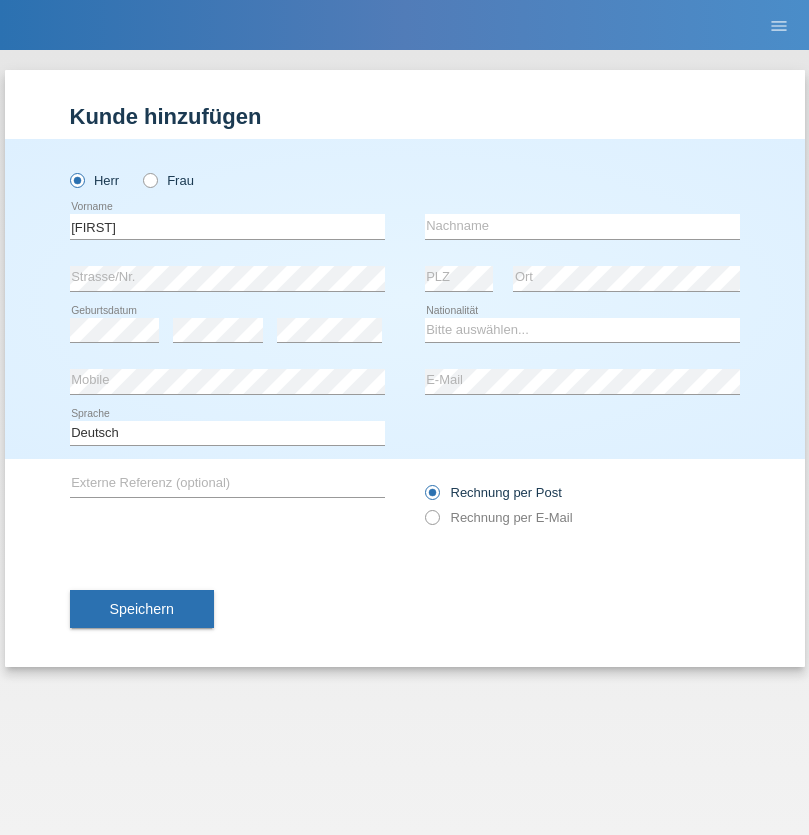 scroll, scrollTop: 0, scrollLeft: 0, axis: both 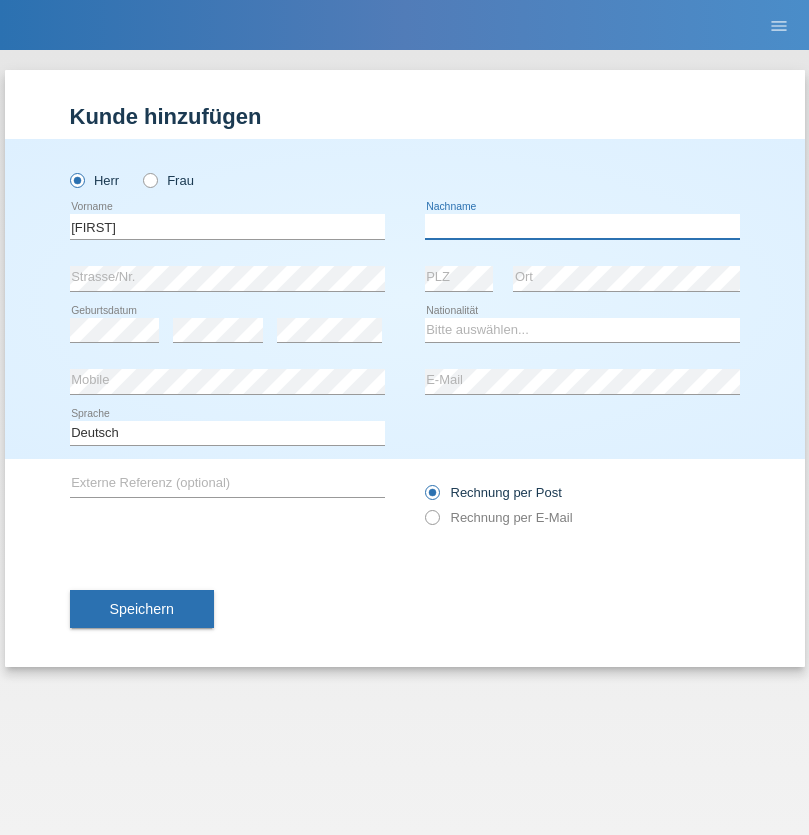 click at bounding box center (582, 226) 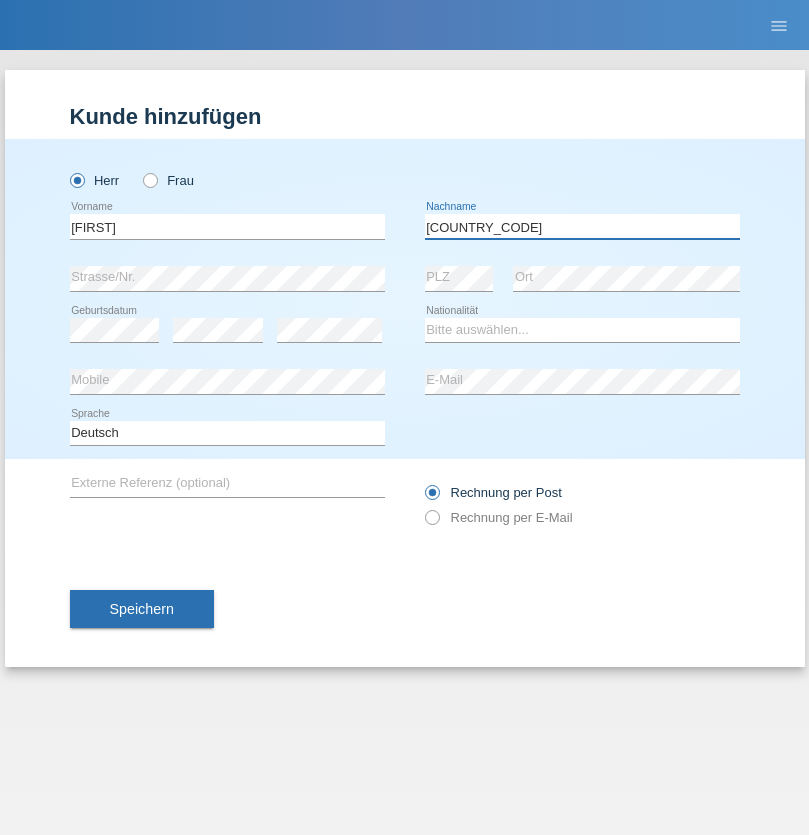 type on "[COUNTRY_CODE]" 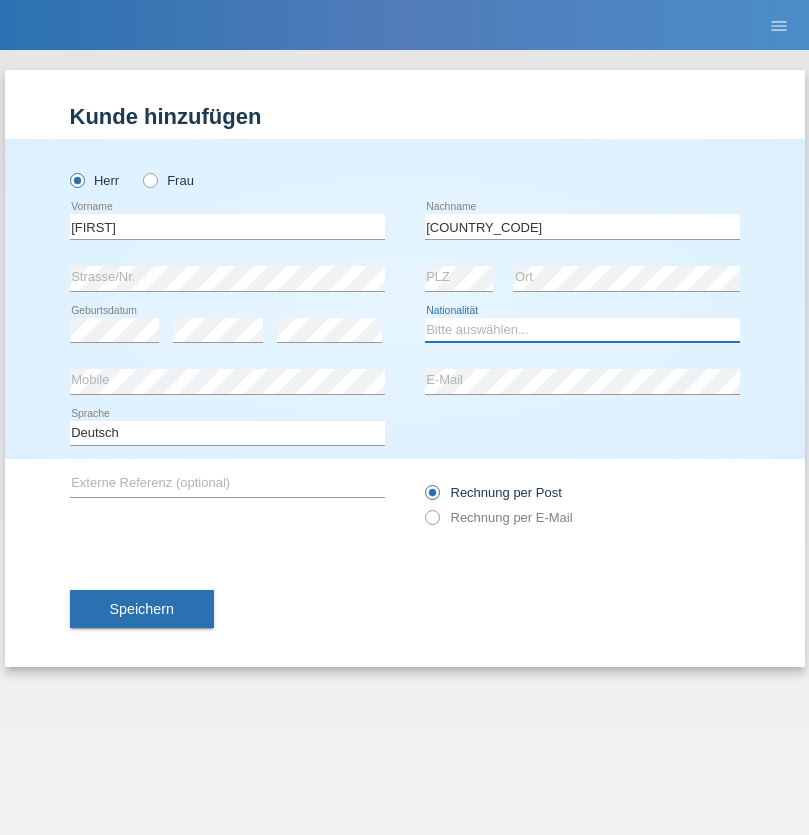 select on "DE" 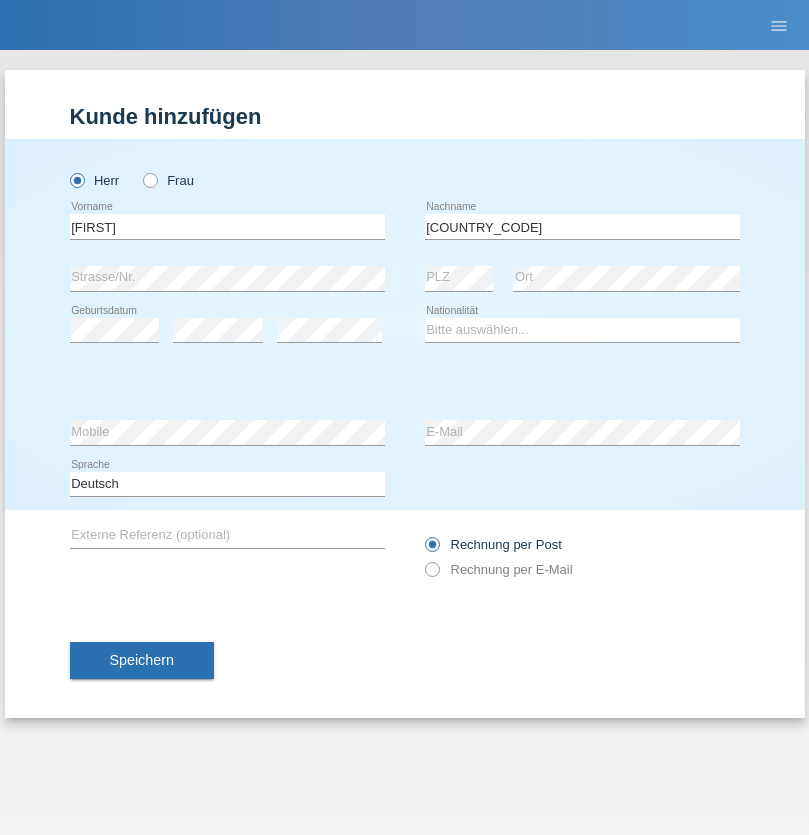 select on "C" 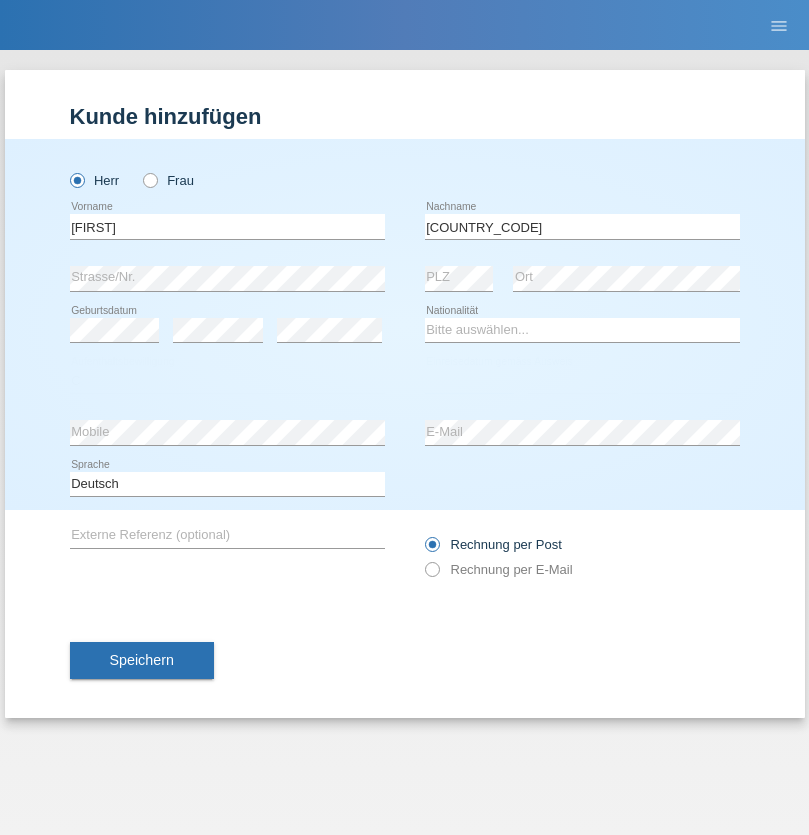 select on "22" 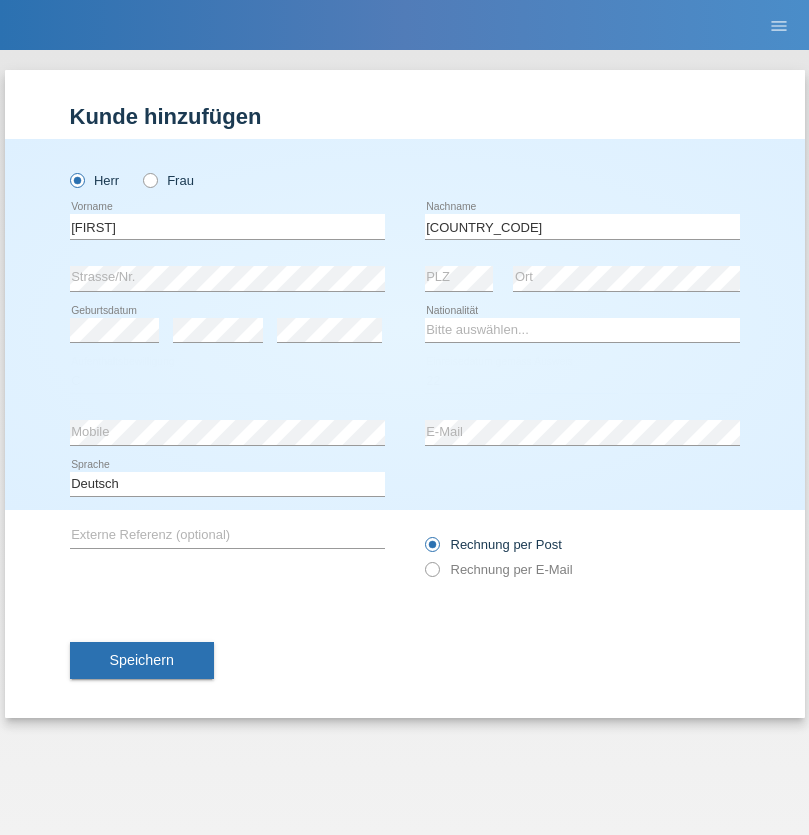select on "03" 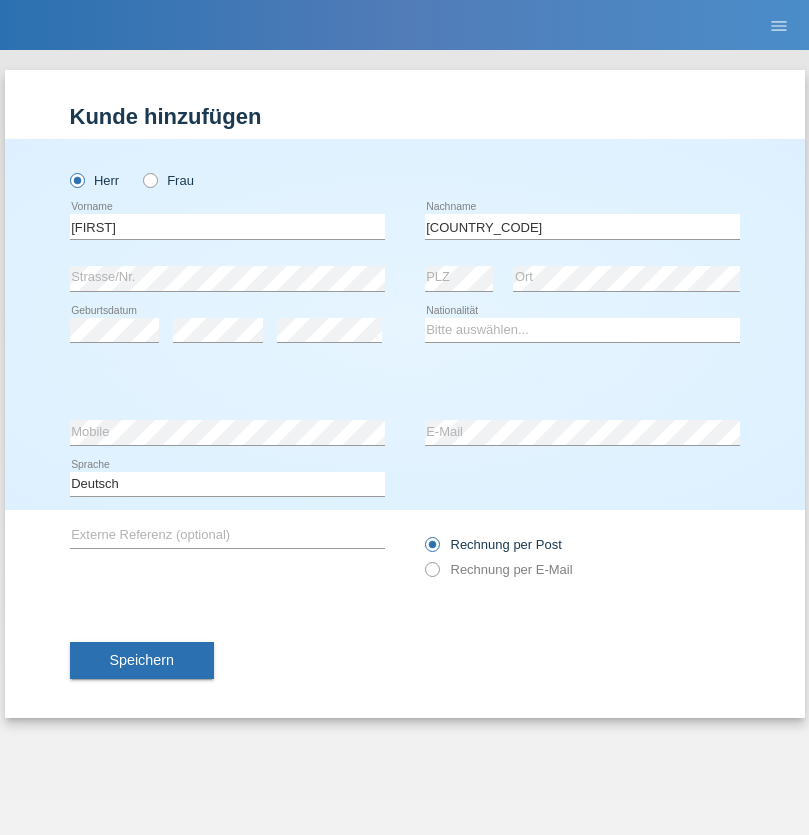 select on "2009" 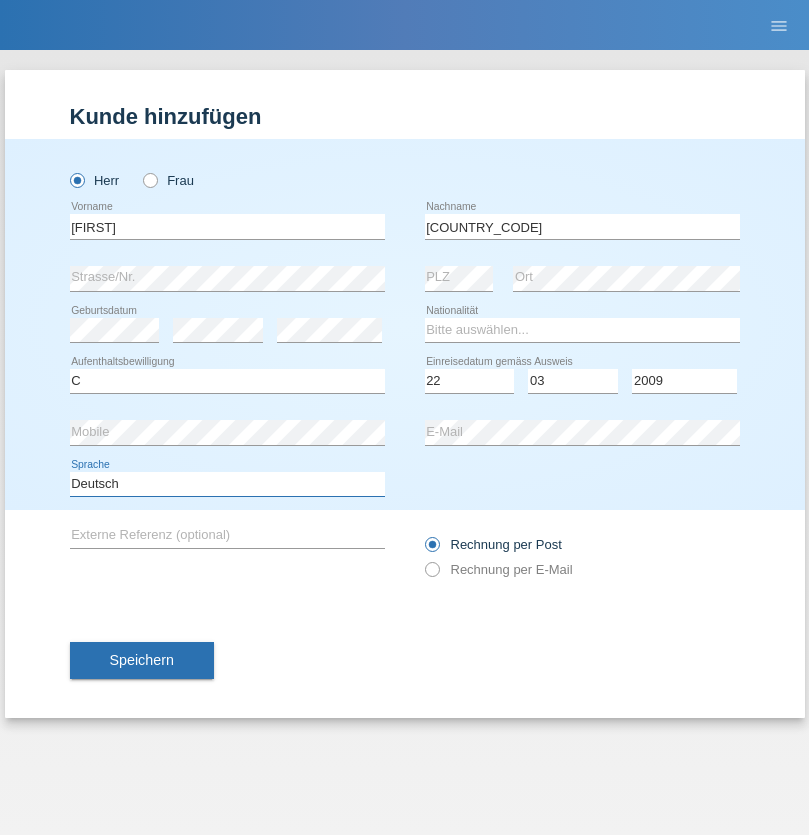 select on "en" 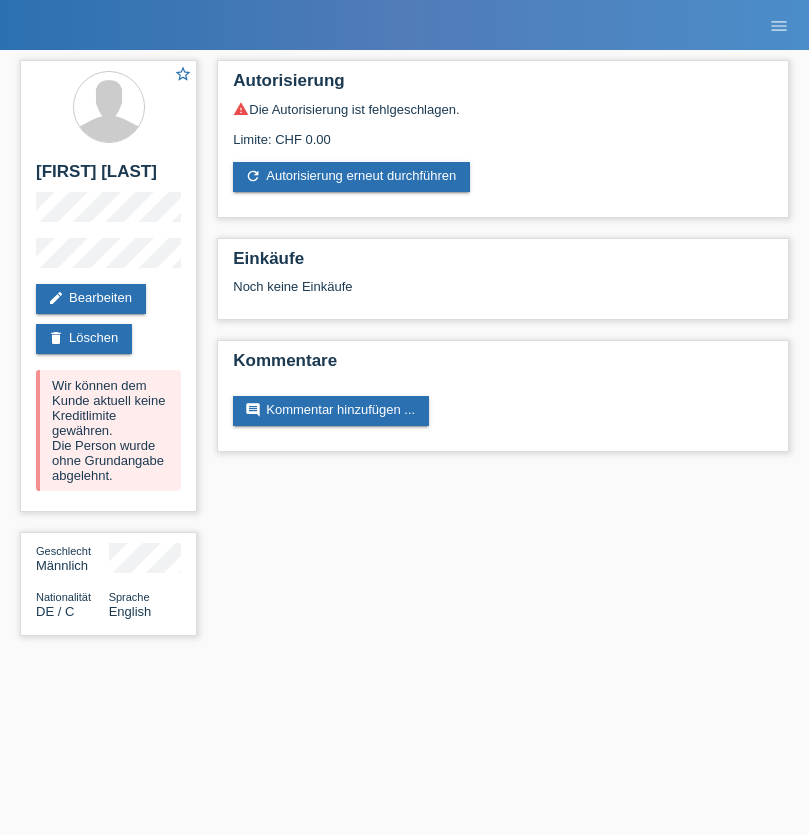 scroll, scrollTop: 0, scrollLeft: 0, axis: both 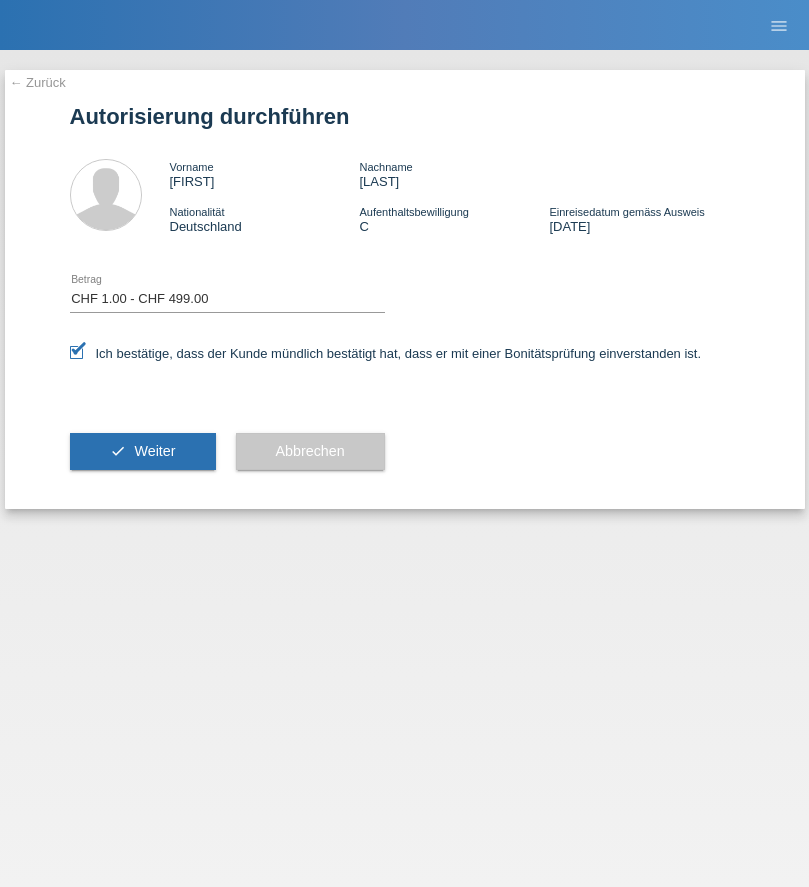 select on "1" 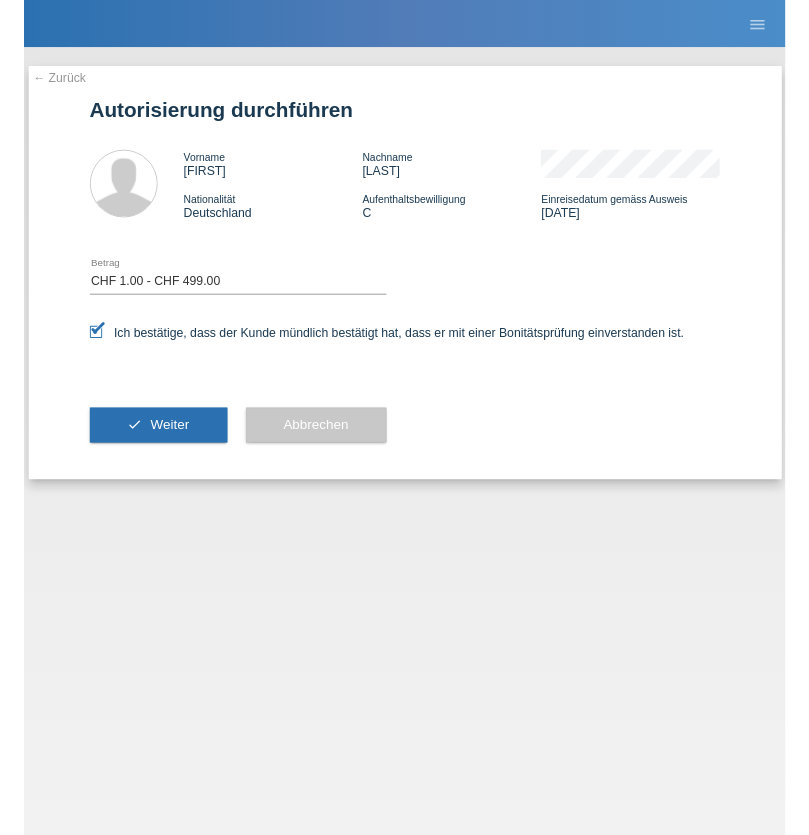scroll, scrollTop: 0, scrollLeft: 0, axis: both 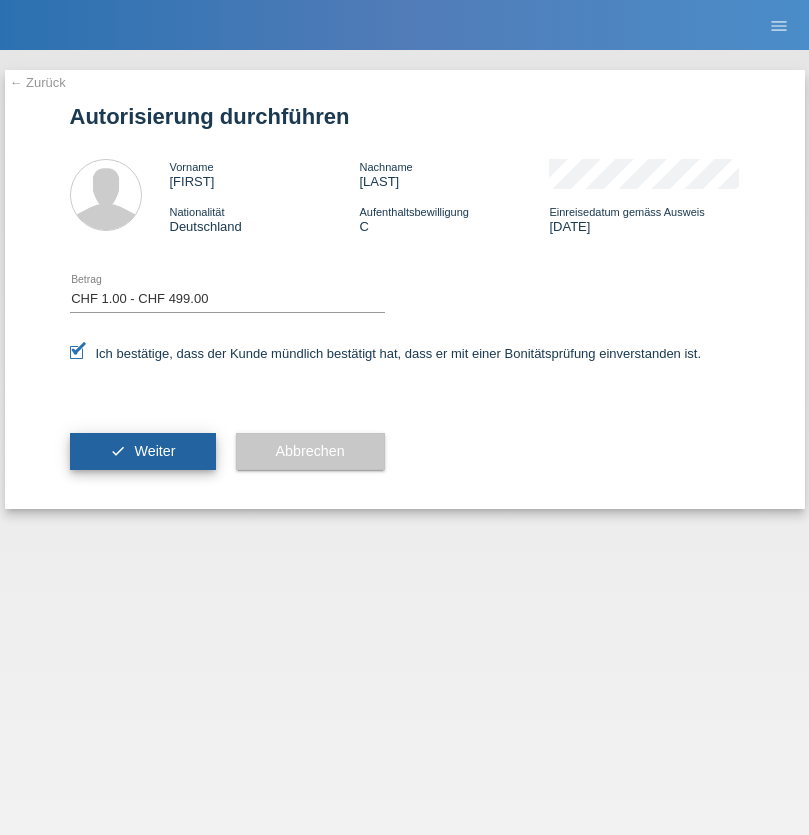 click on "Weiter" at bounding box center [154, 451] 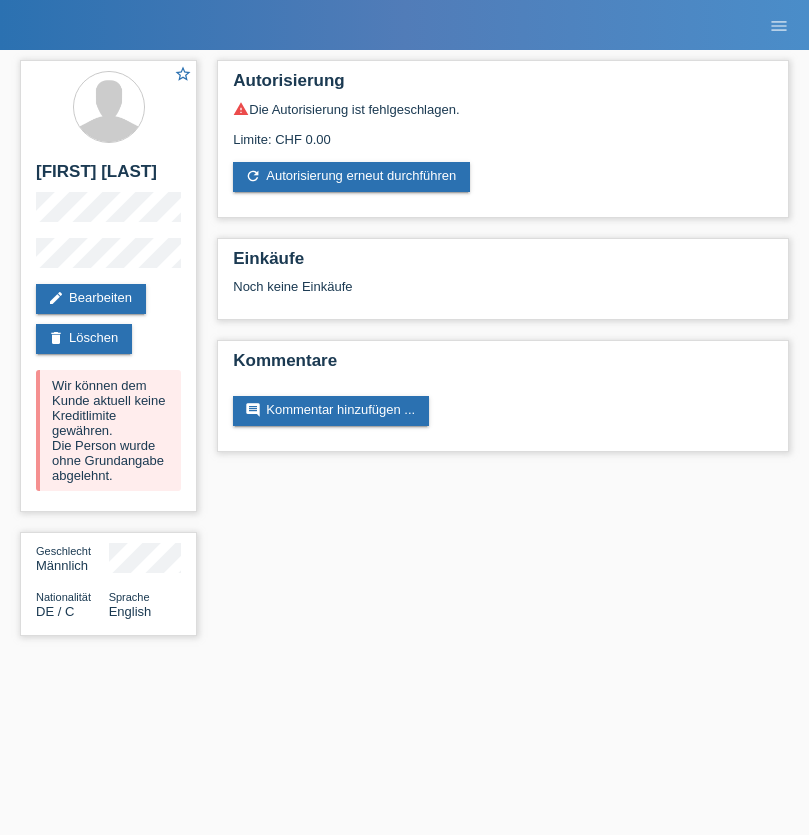 scroll, scrollTop: 0, scrollLeft: 0, axis: both 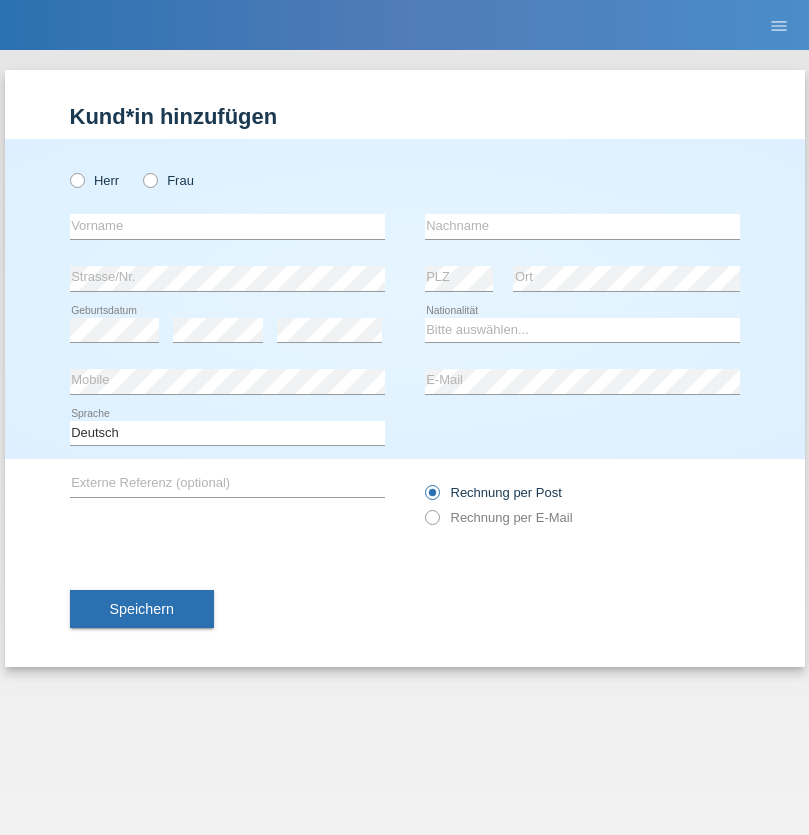 radio on "true" 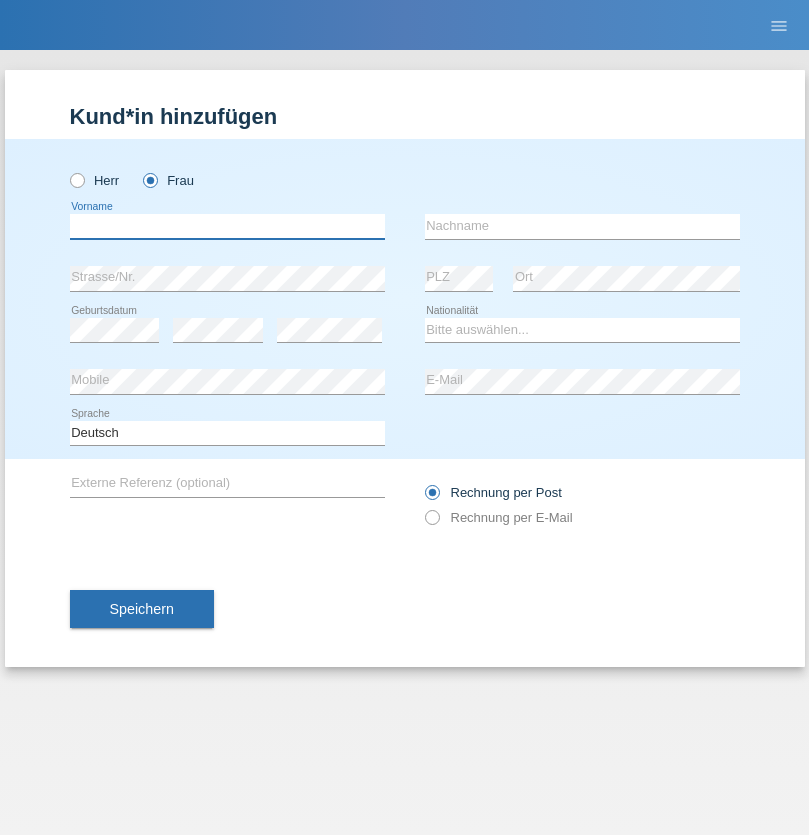 click at bounding box center (227, 226) 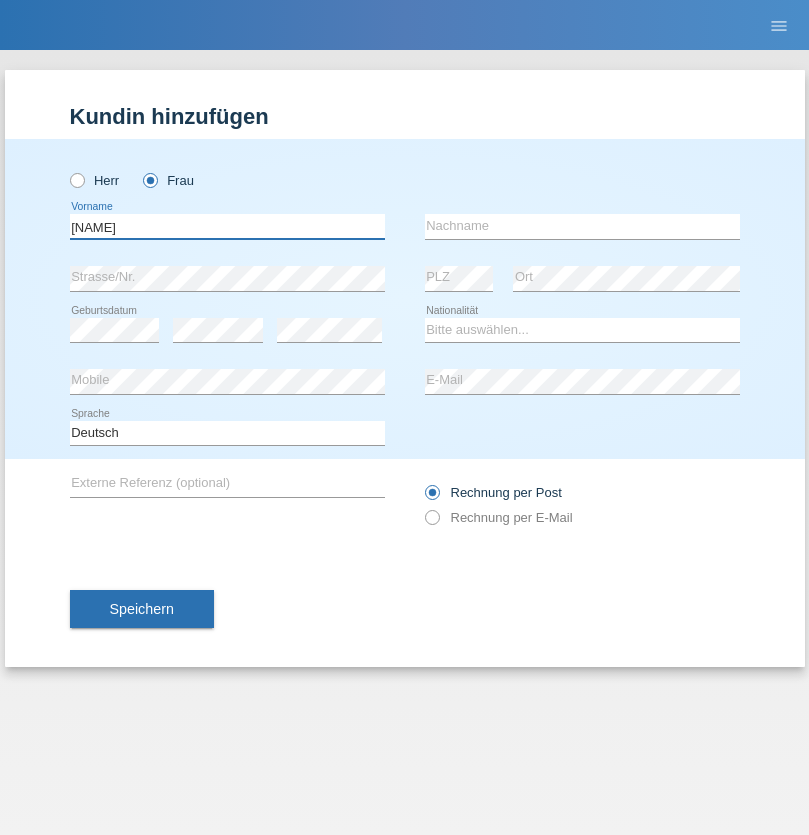 type on "[FIRST]" 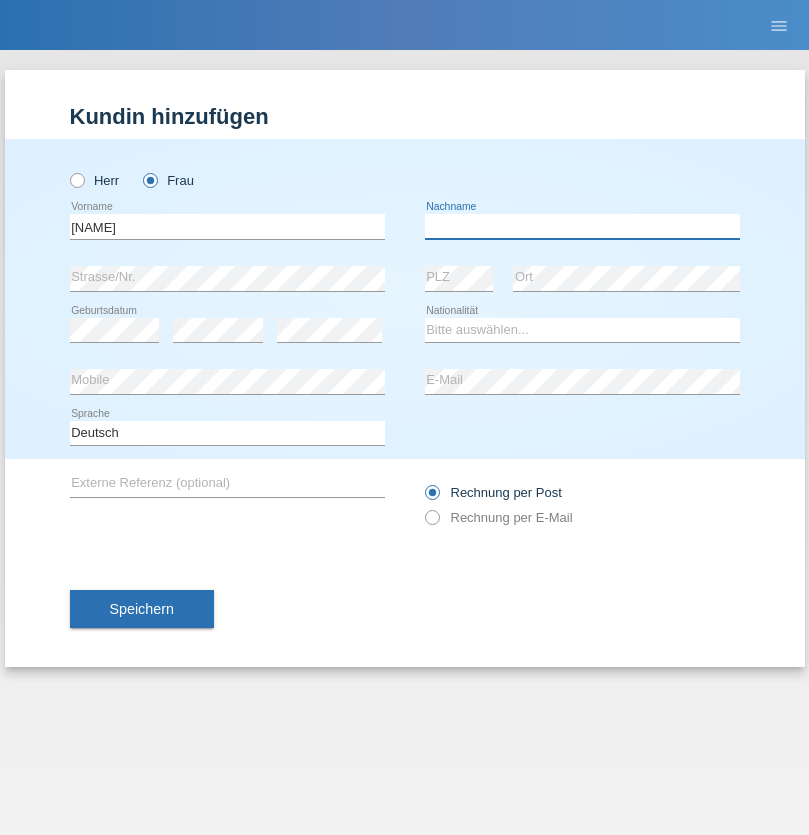 click at bounding box center [582, 226] 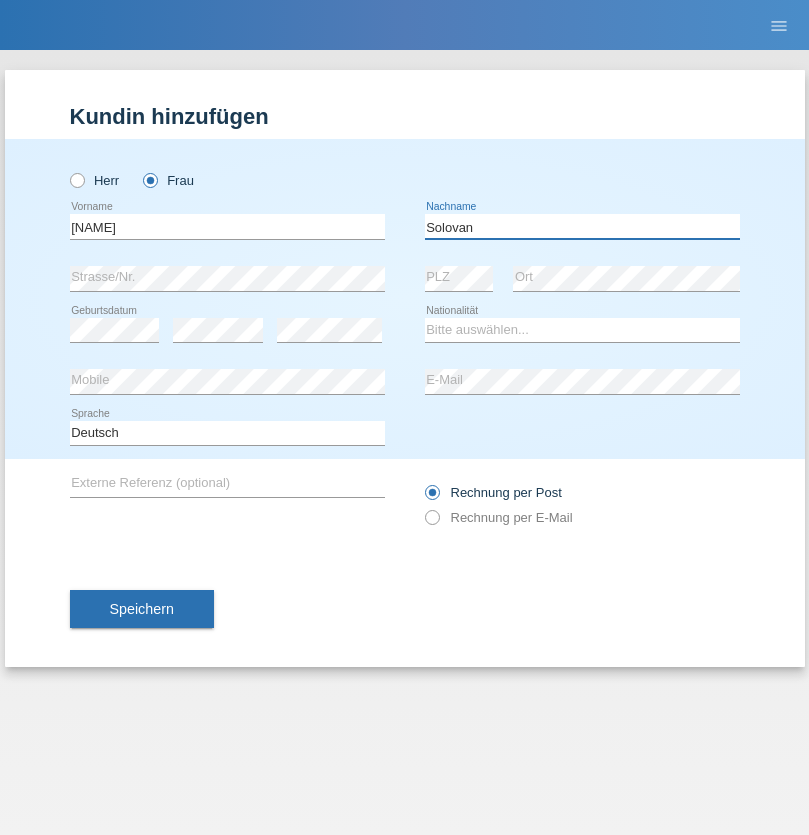 type on "[LAST]" 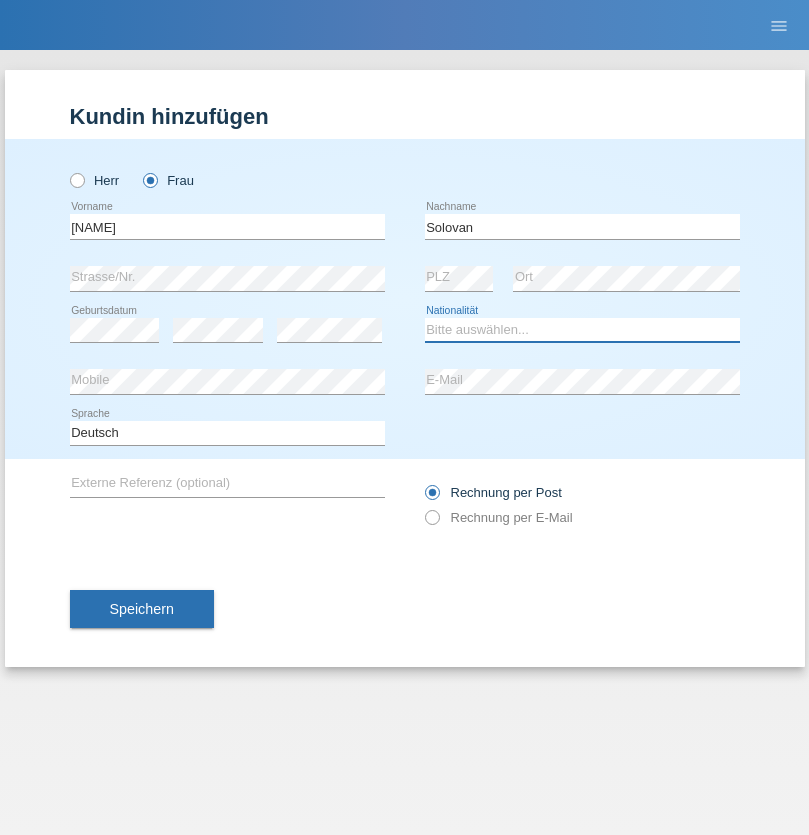 select on "PT" 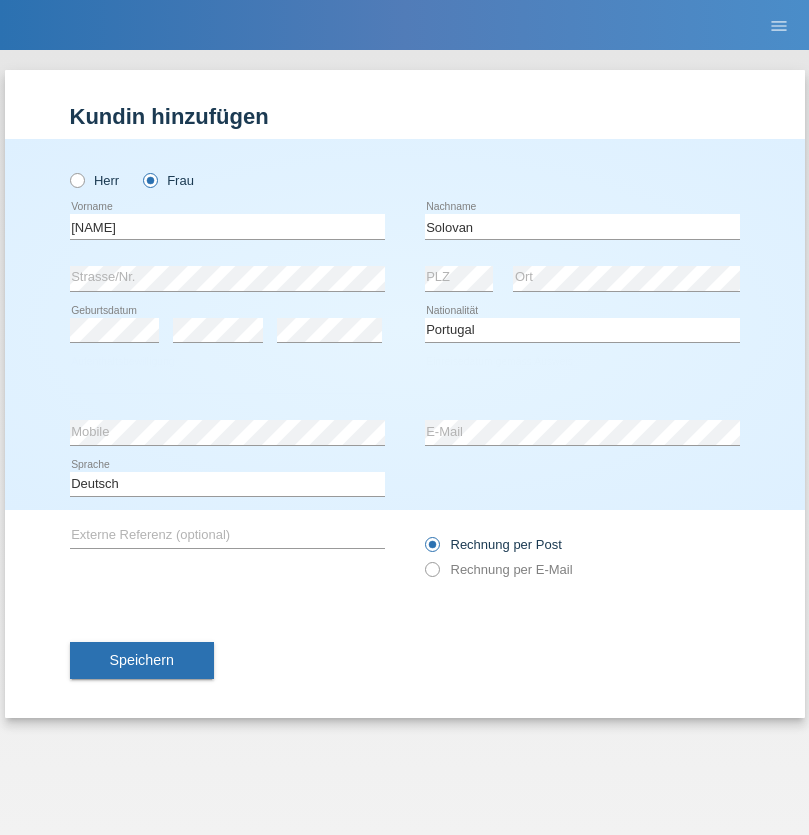 select on "C" 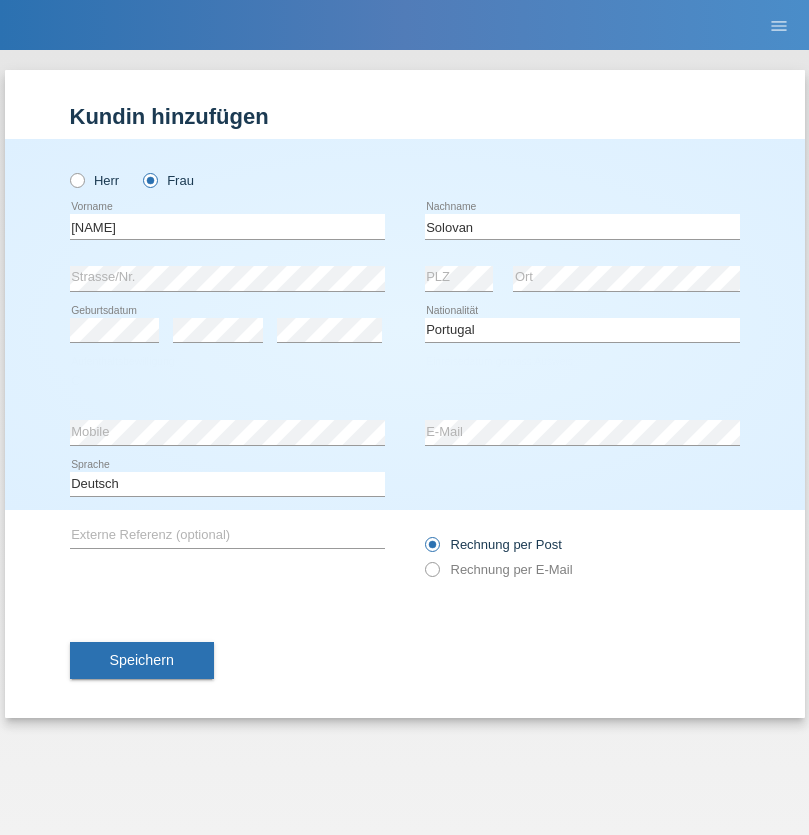 select on "22" 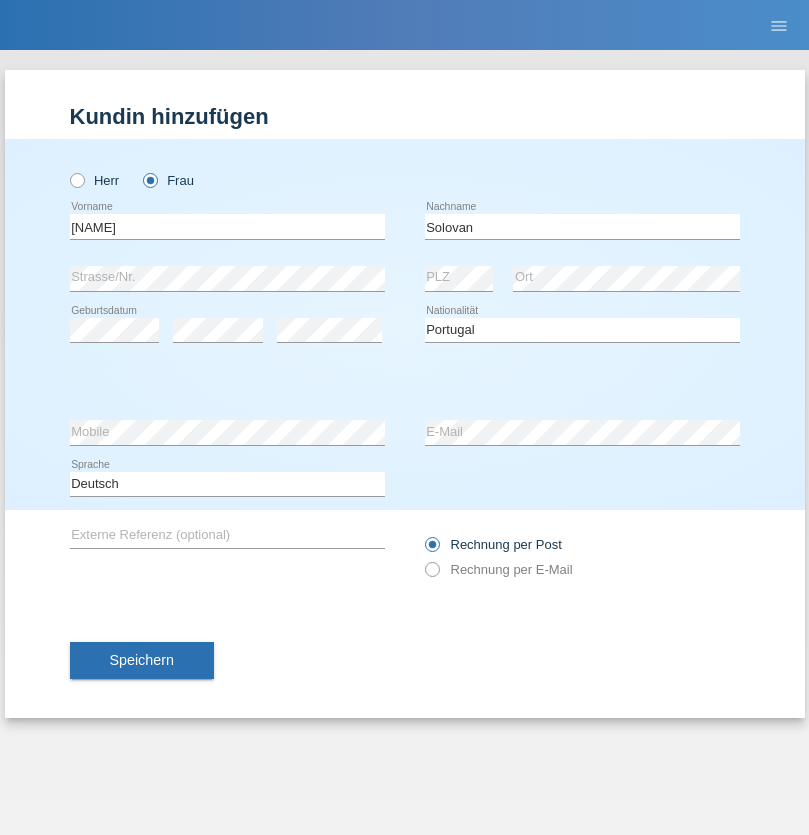 select on "11" 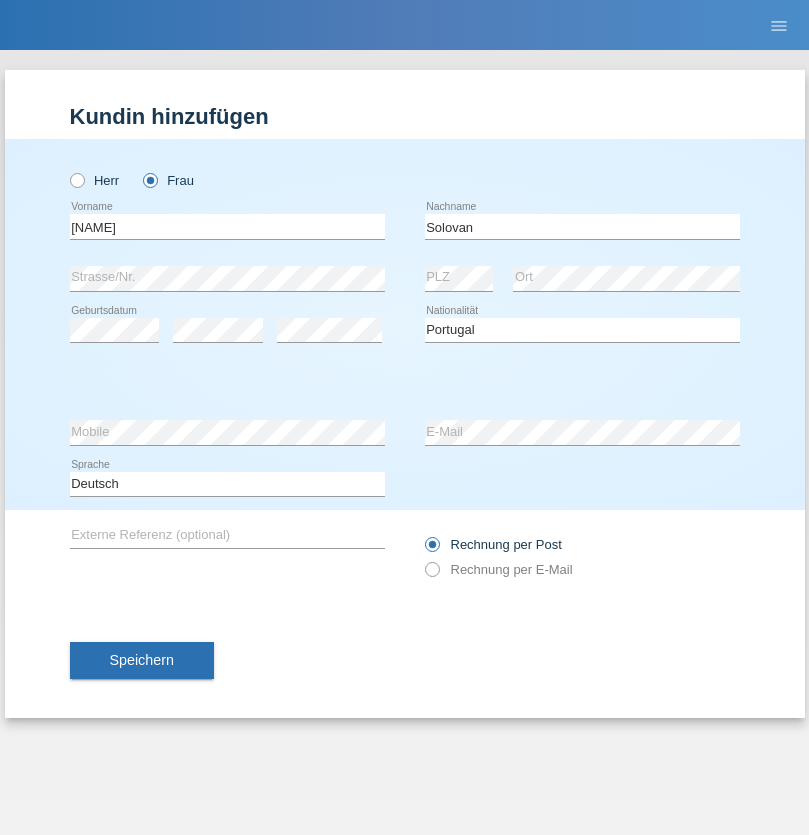 select on "2006" 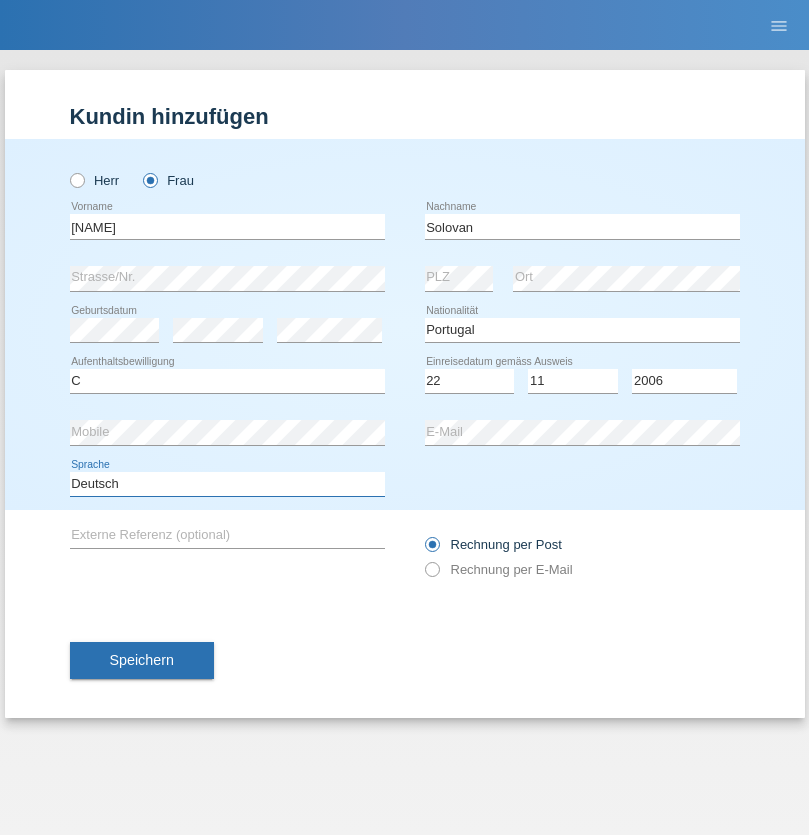 select on "en" 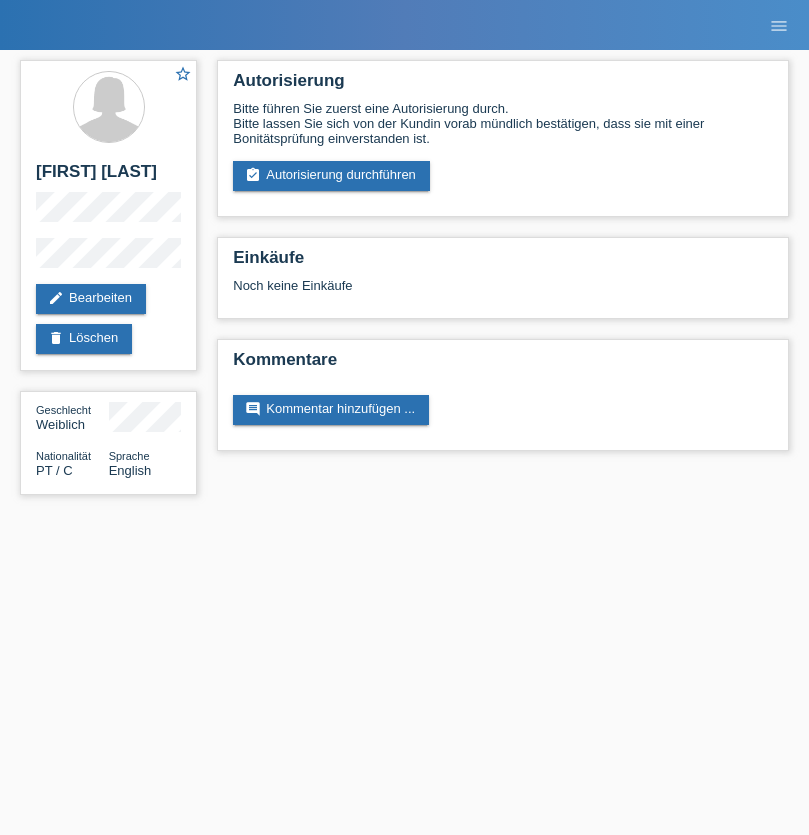 scroll, scrollTop: 0, scrollLeft: 0, axis: both 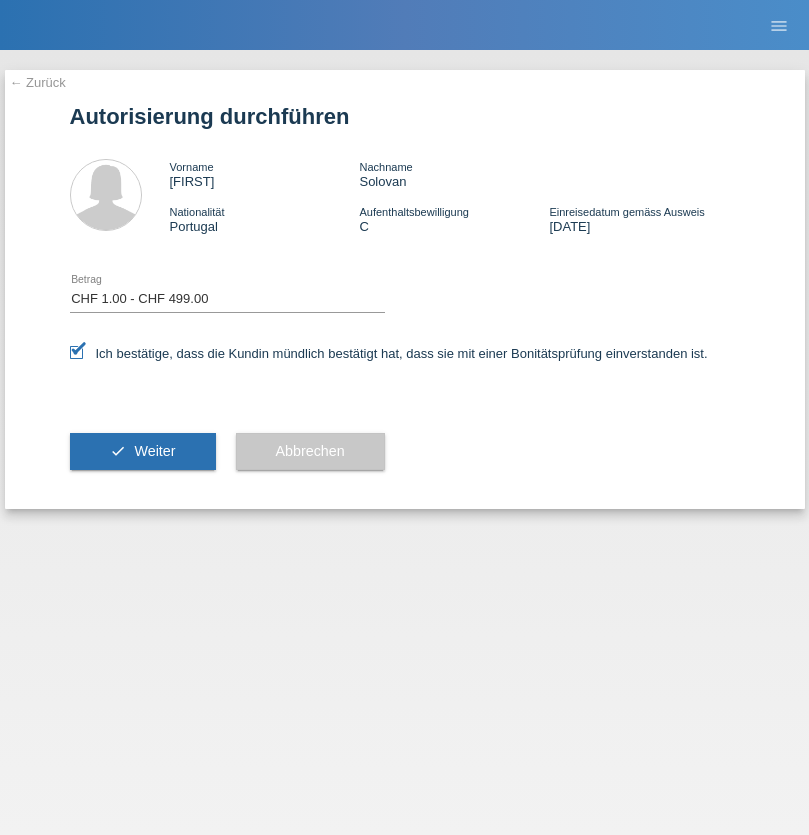 select on "1" 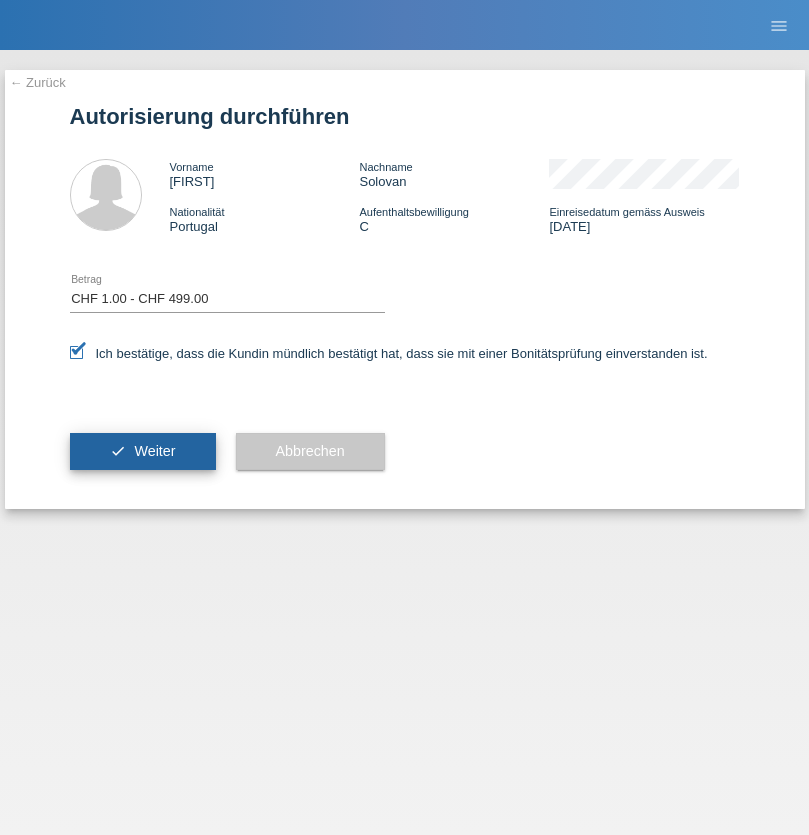click on "Weiter" at bounding box center [154, 451] 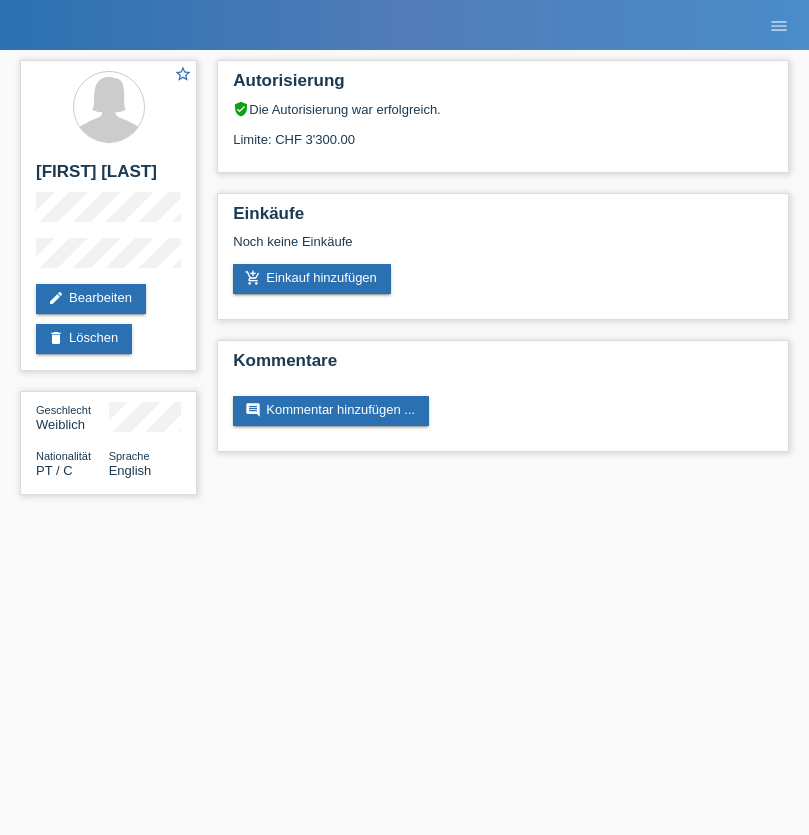 scroll, scrollTop: 0, scrollLeft: 0, axis: both 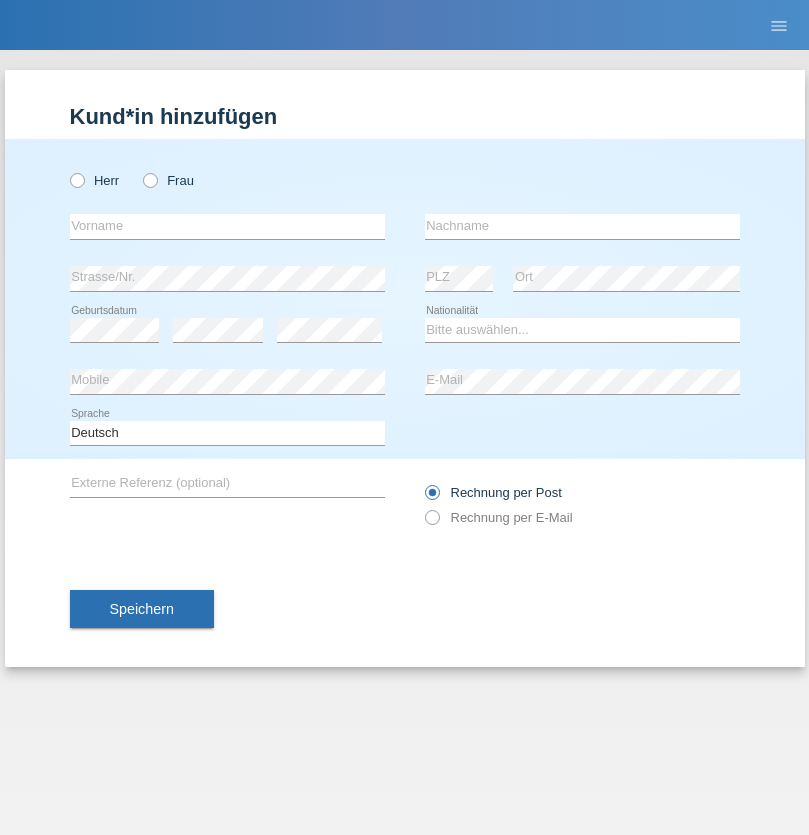 radio on "true" 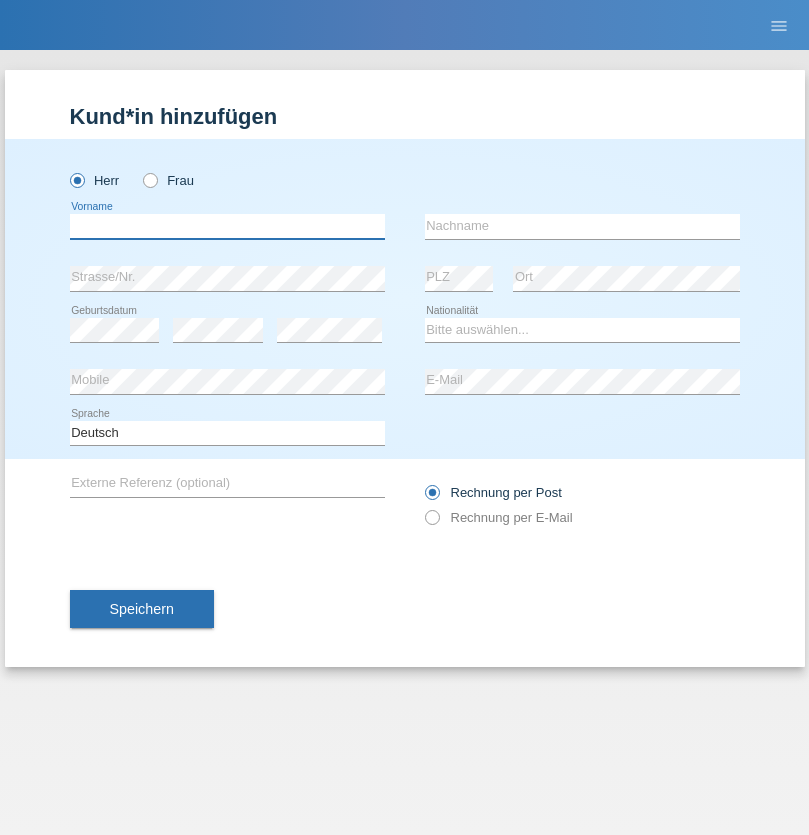 click at bounding box center (227, 226) 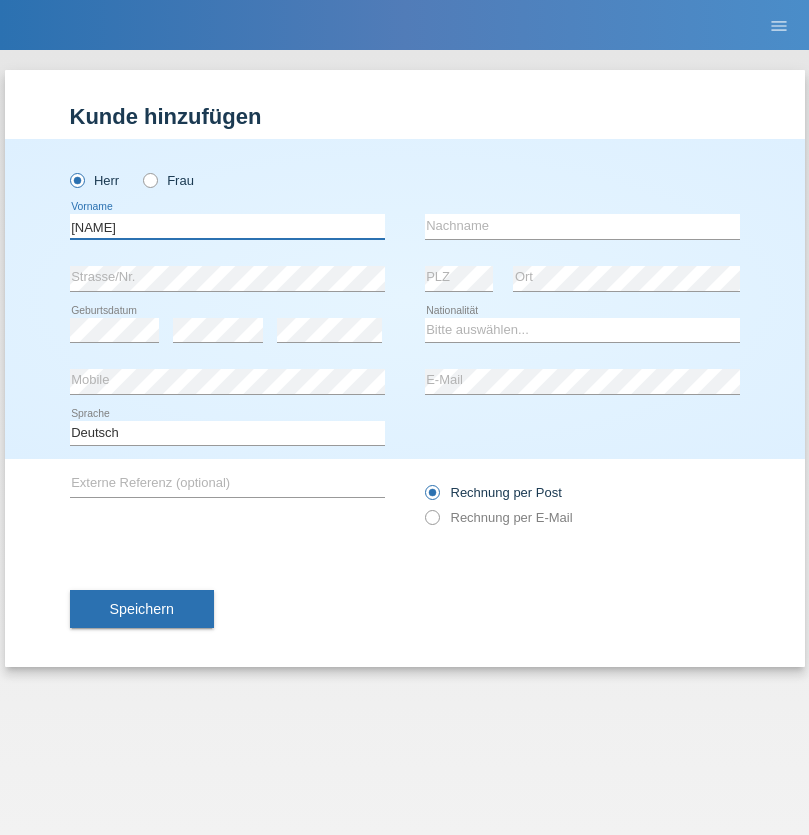 type on "Michael" 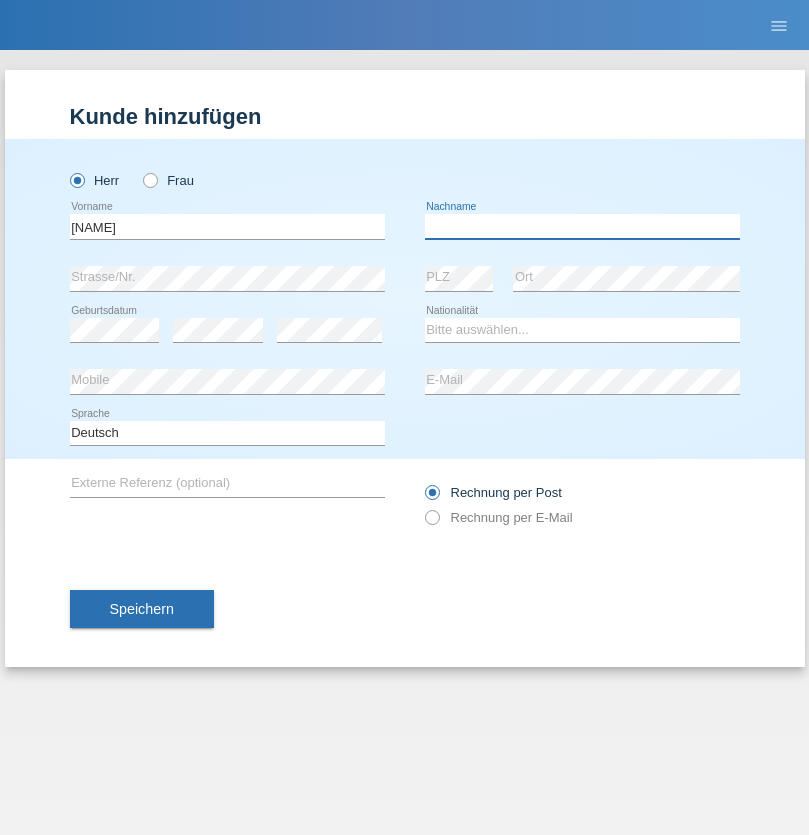 click at bounding box center [582, 226] 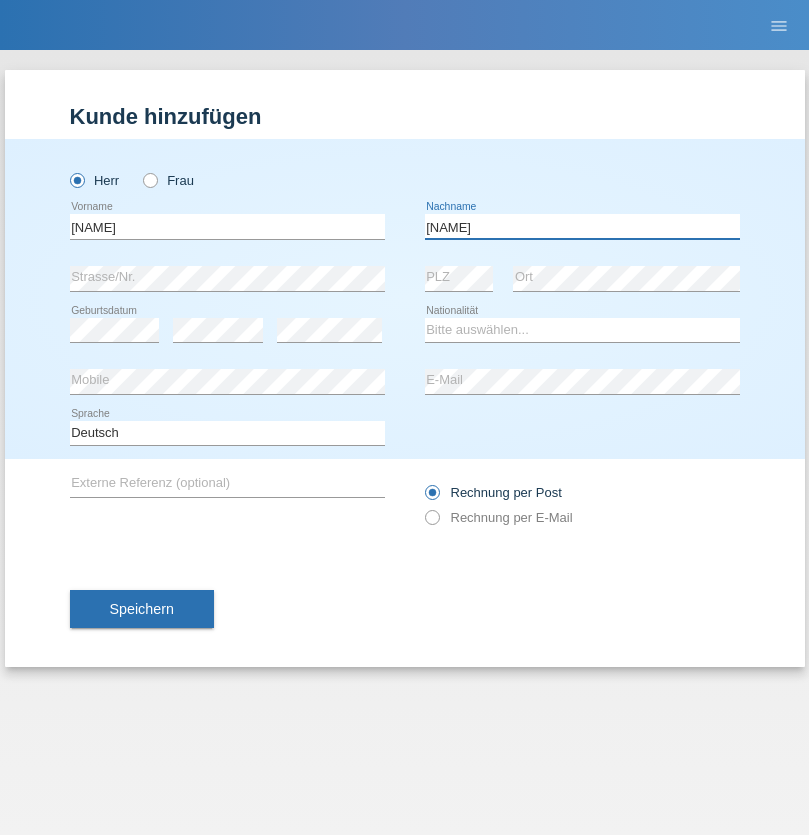 type on "Gabathuler" 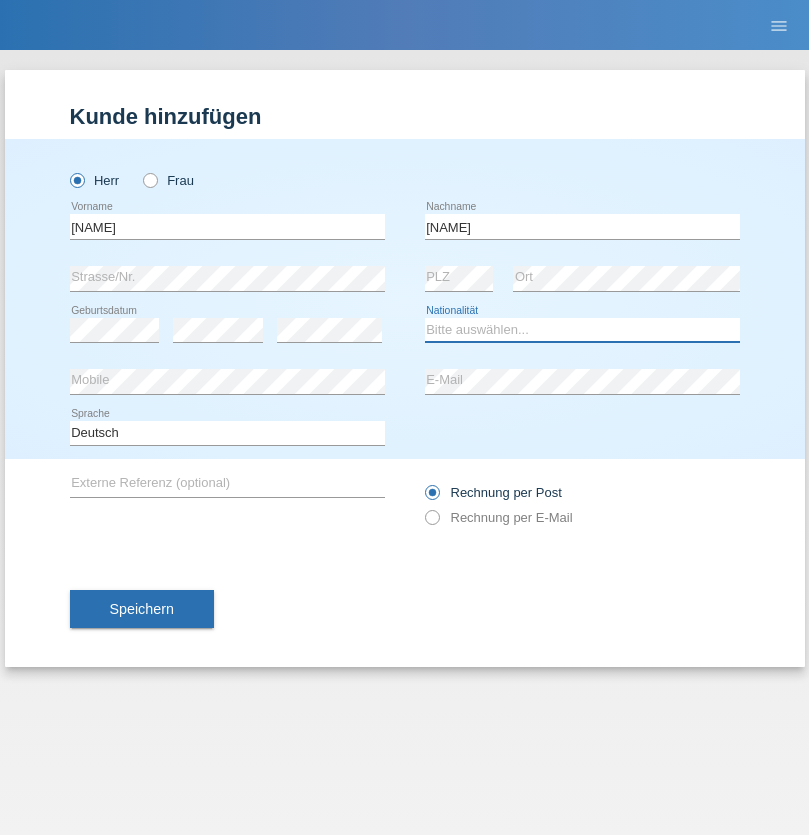 select on "CH" 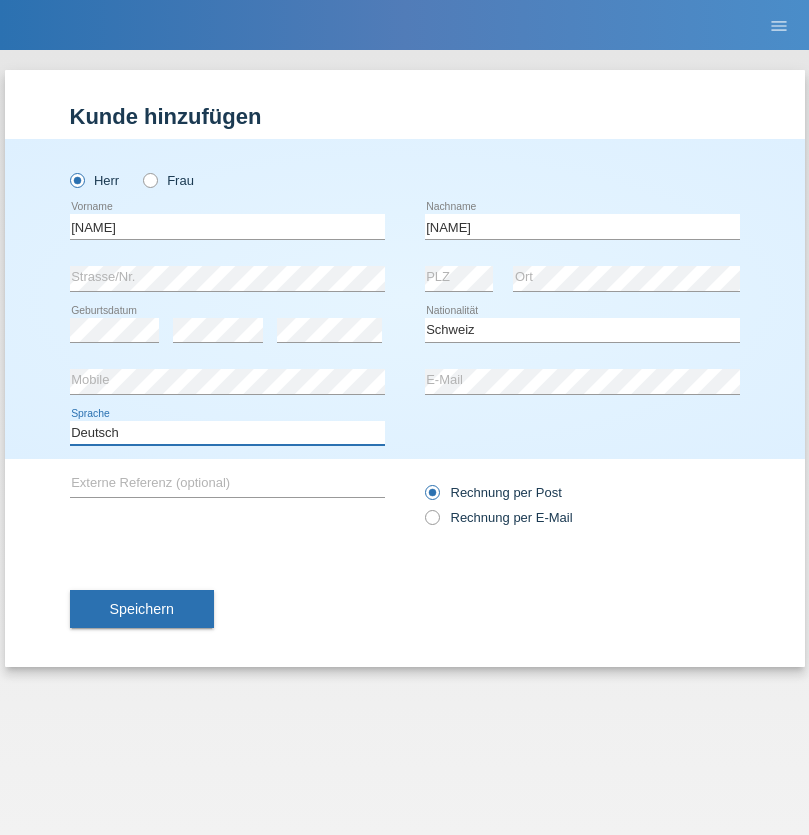 select on "en" 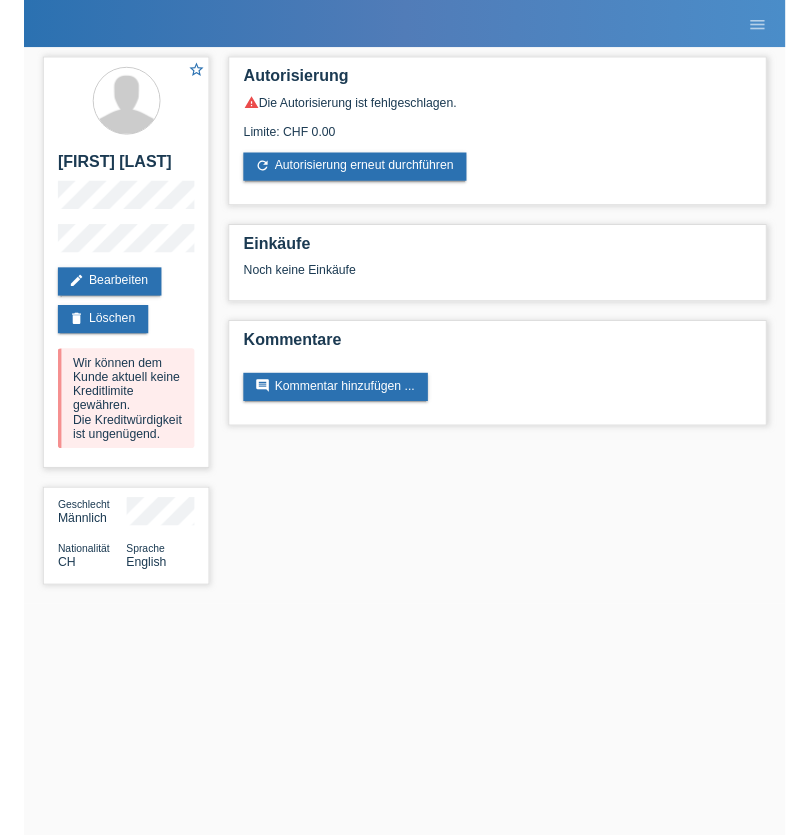 scroll, scrollTop: 0, scrollLeft: 0, axis: both 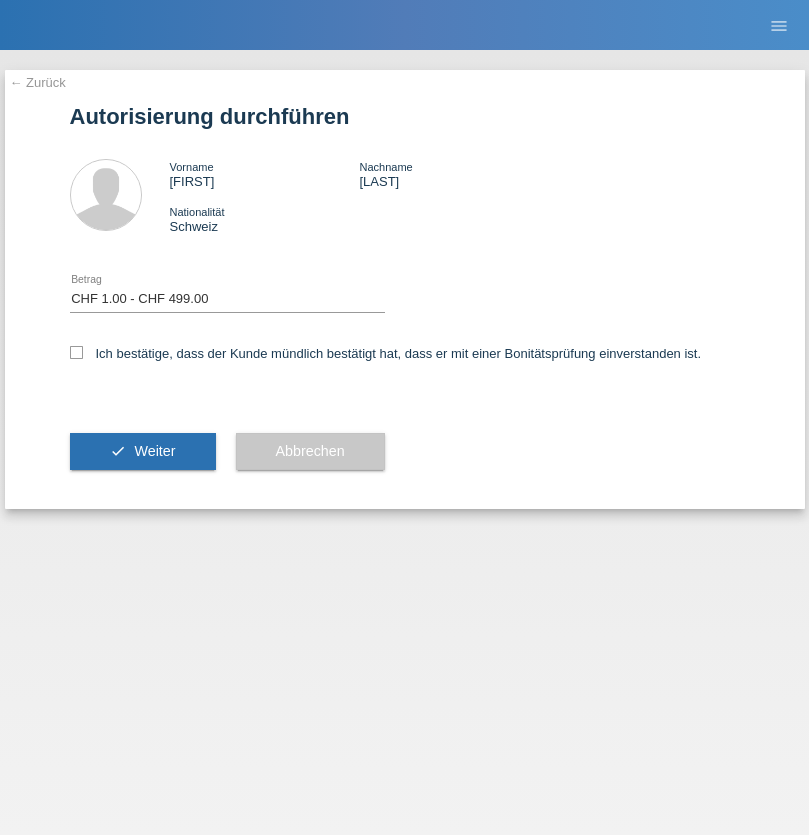 select on "1" 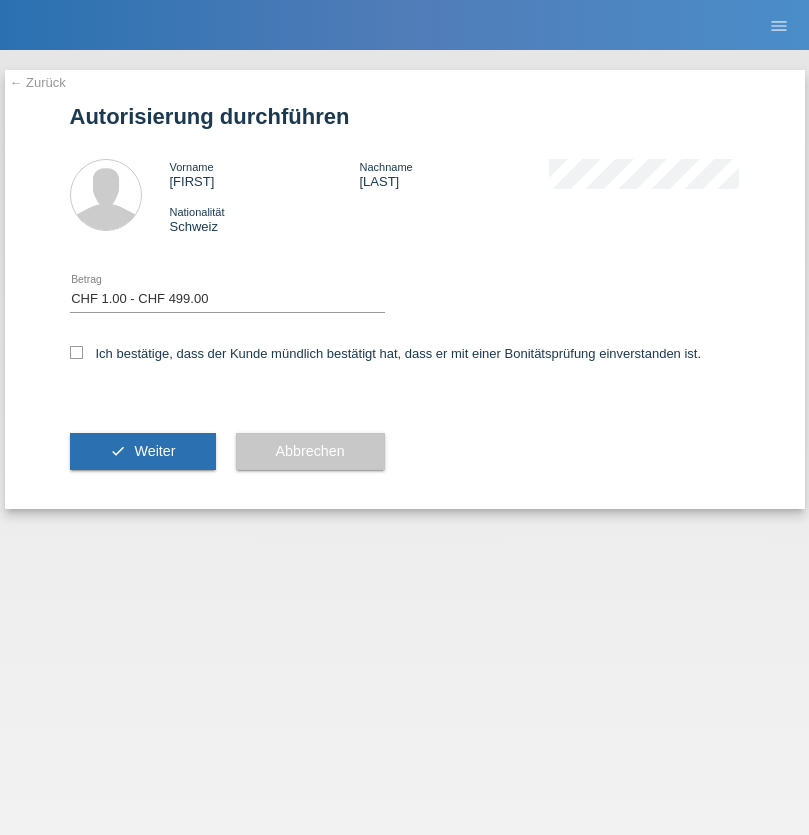 checkbox on "true" 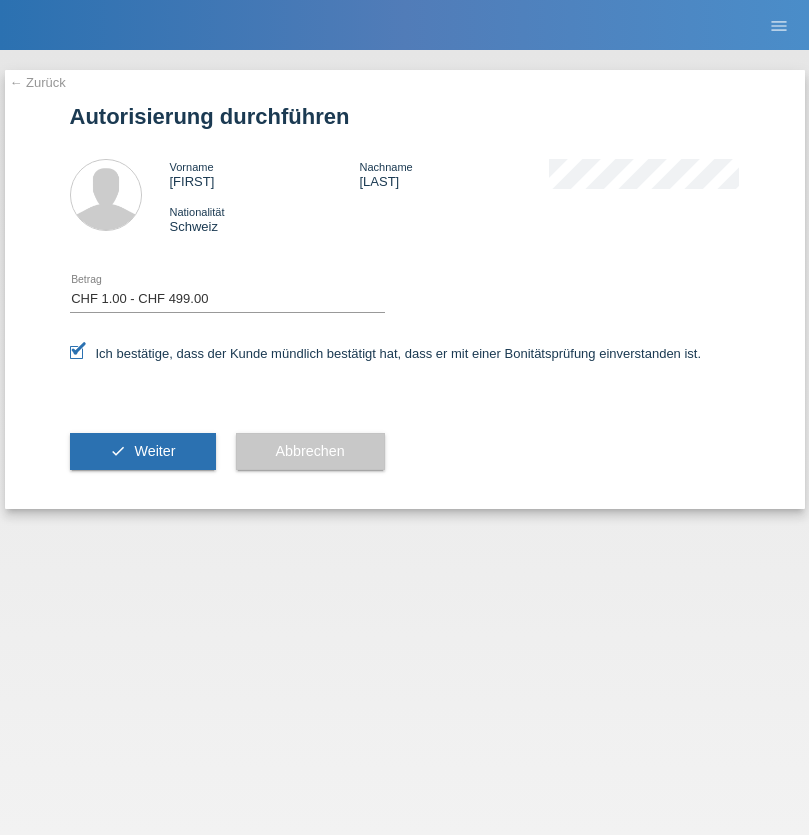 scroll, scrollTop: 0, scrollLeft: 0, axis: both 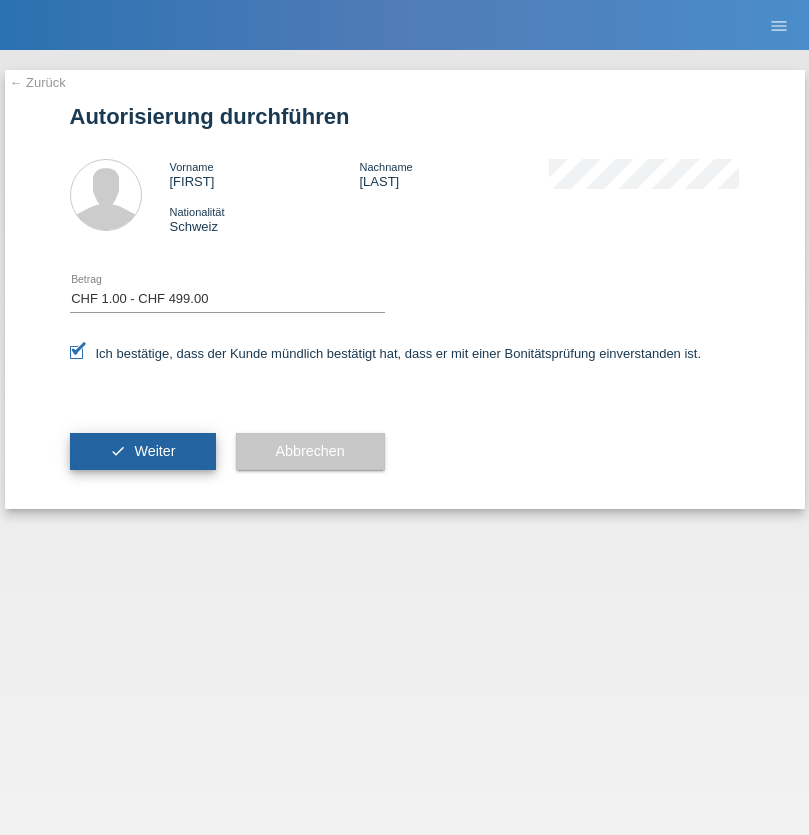 click on "Weiter" at bounding box center [154, 451] 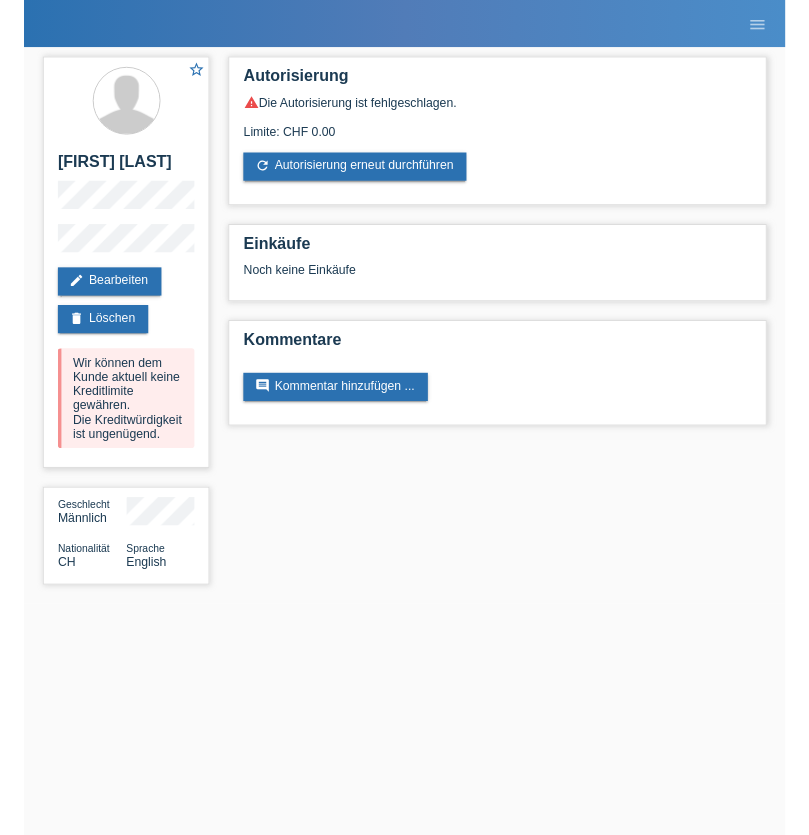 scroll, scrollTop: 0, scrollLeft: 0, axis: both 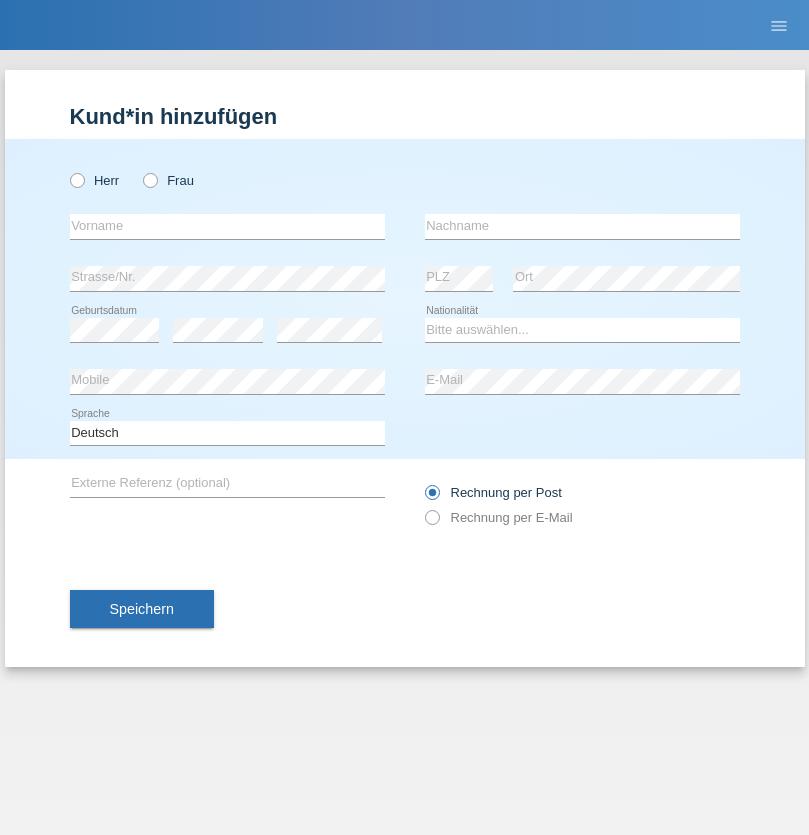 radio on "true" 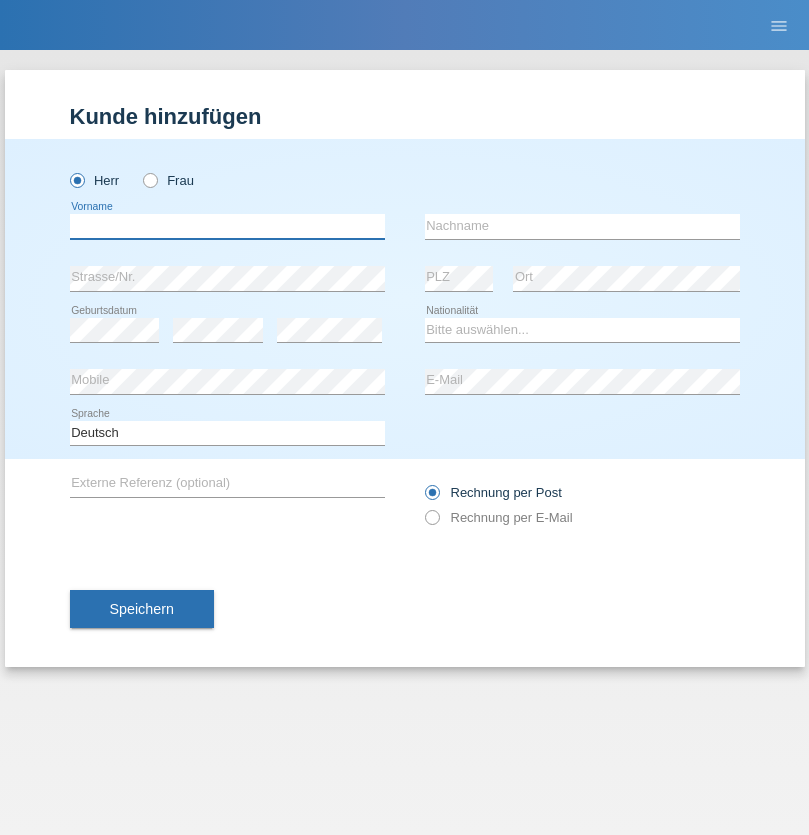 click at bounding box center (227, 226) 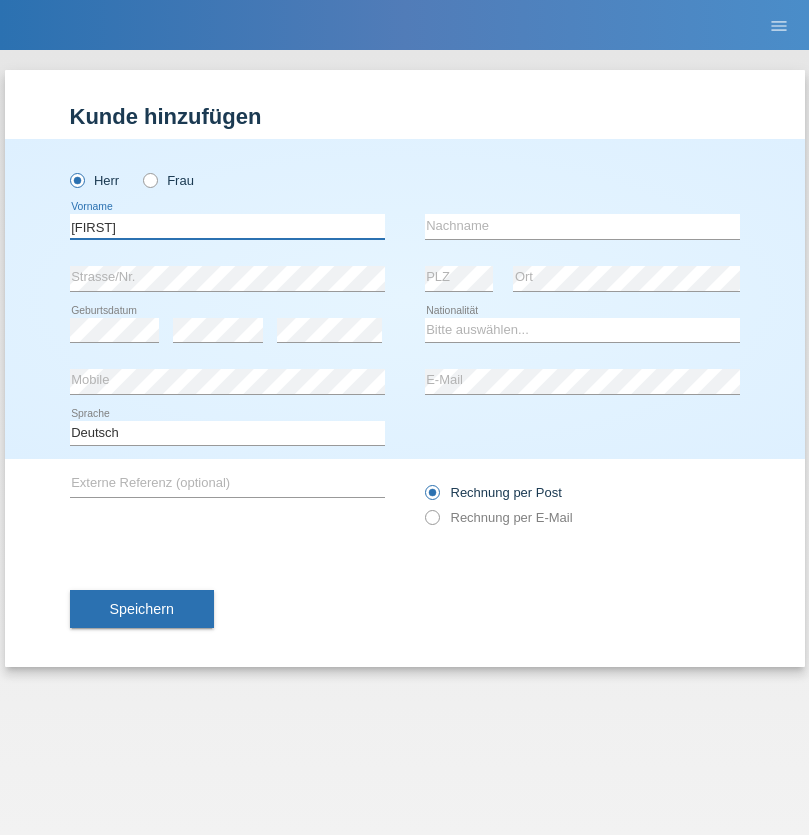 type on "[FIRST]" 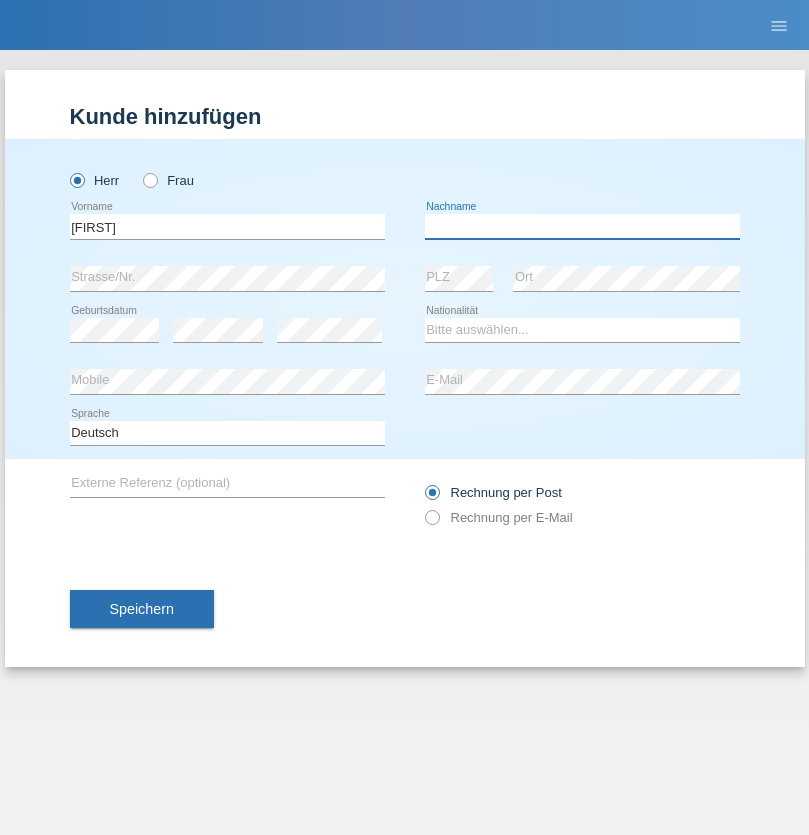 click at bounding box center (582, 226) 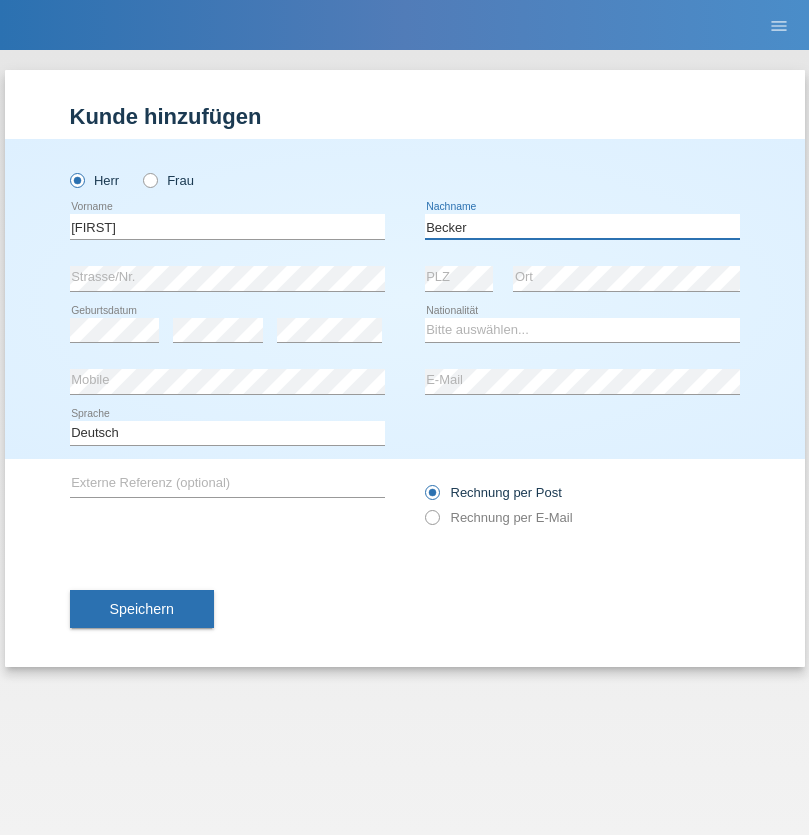 type on "Becker" 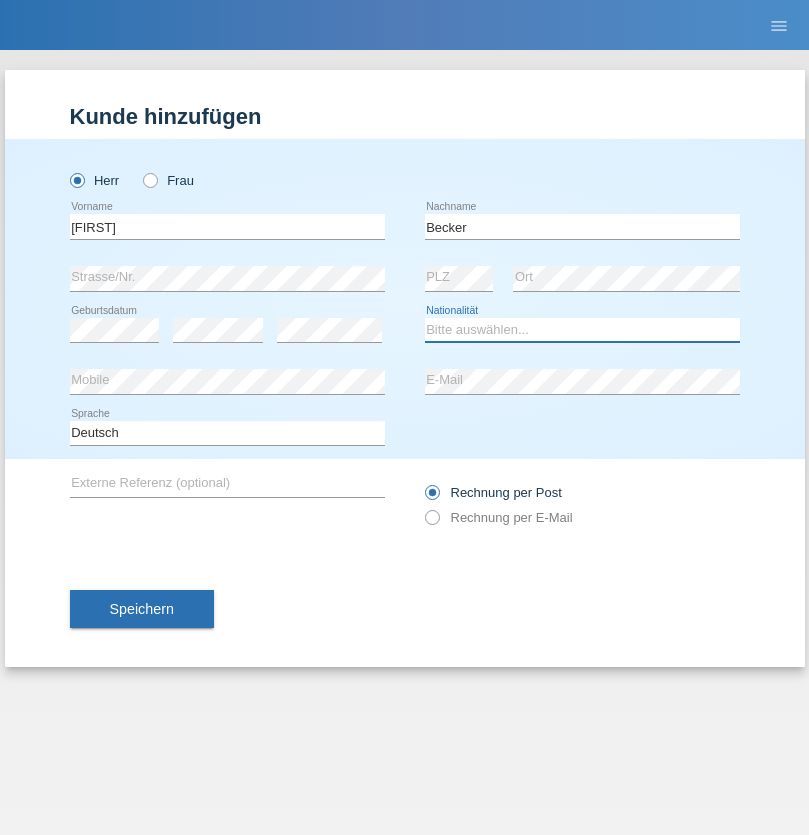 select on "CH" 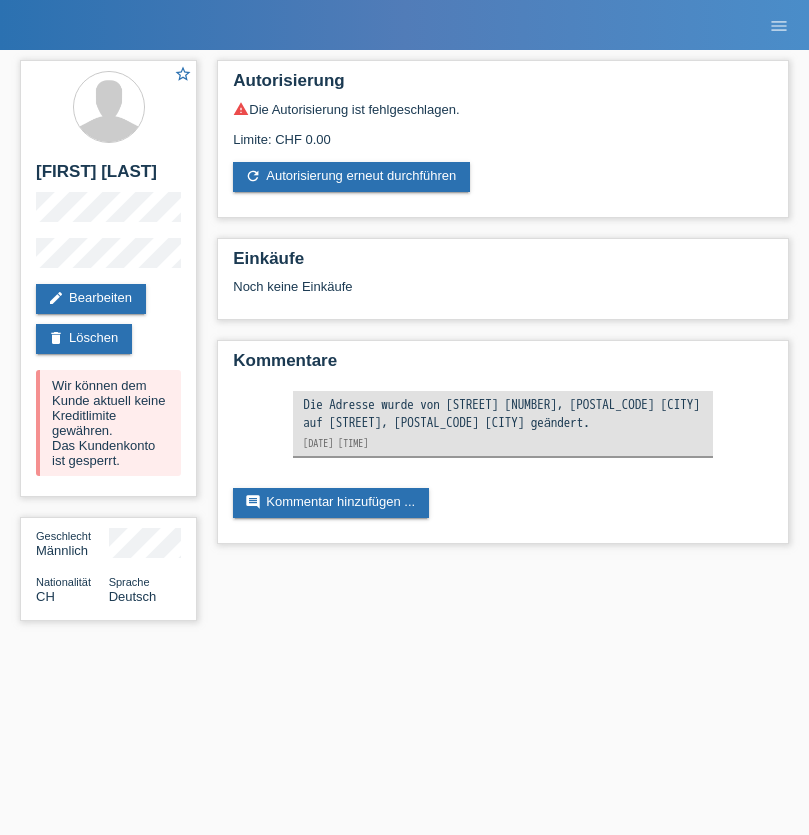 scroll, scrollTop: 0, scrollLeft: 0, axis: both 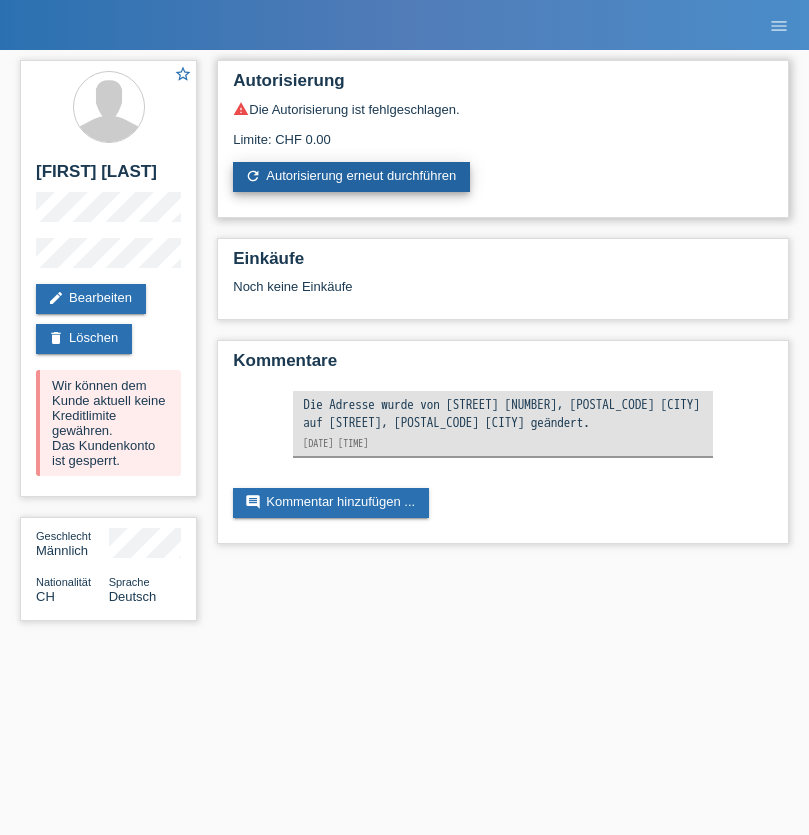 click on "refresh  Autorisierung erneut durchführen" at bounding box center [351, 177] 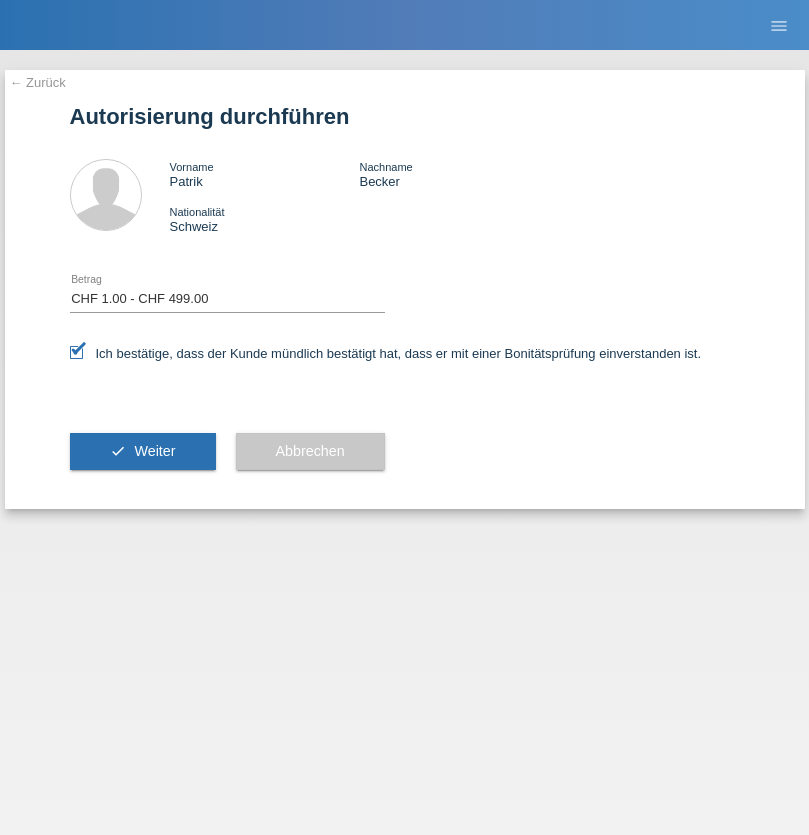 select on "1" 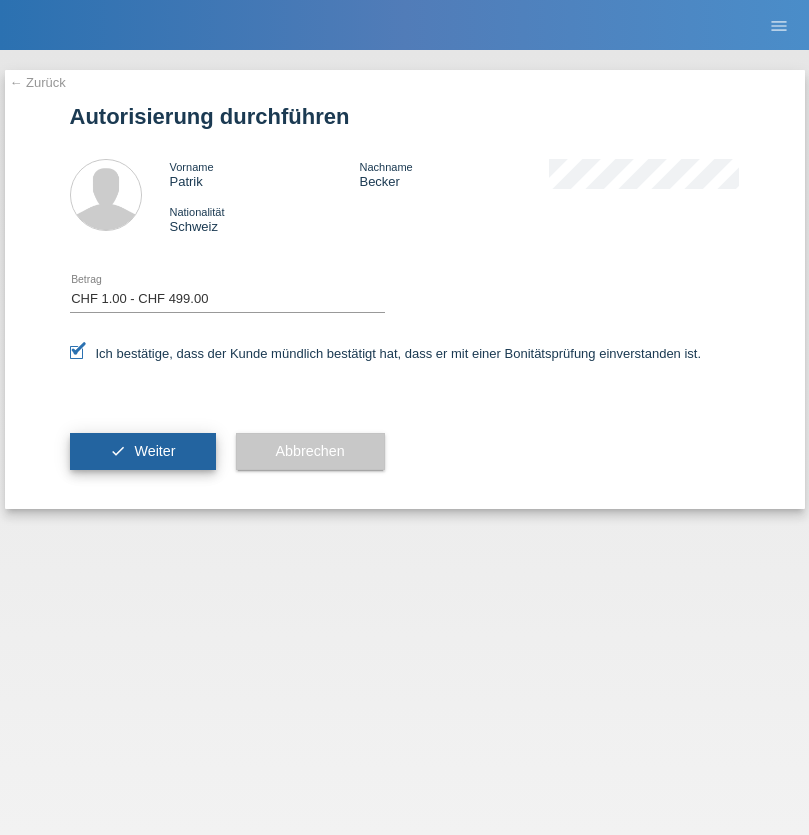 click on "Weiter" at bounding box center [154, 451] 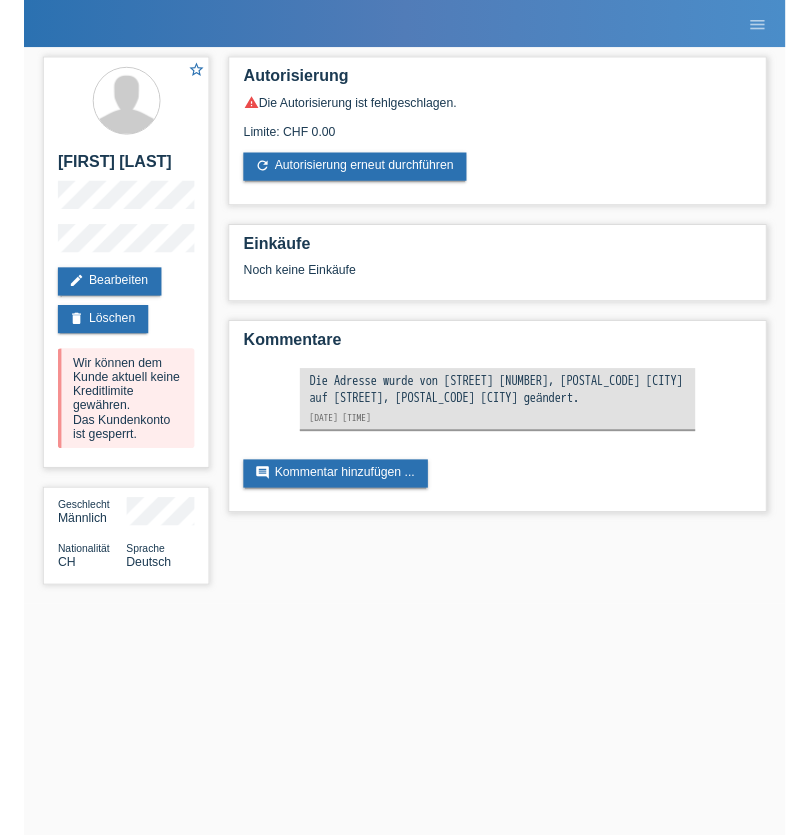 scroll, scrollTop: 0, scrollLeft: 0, axis: both 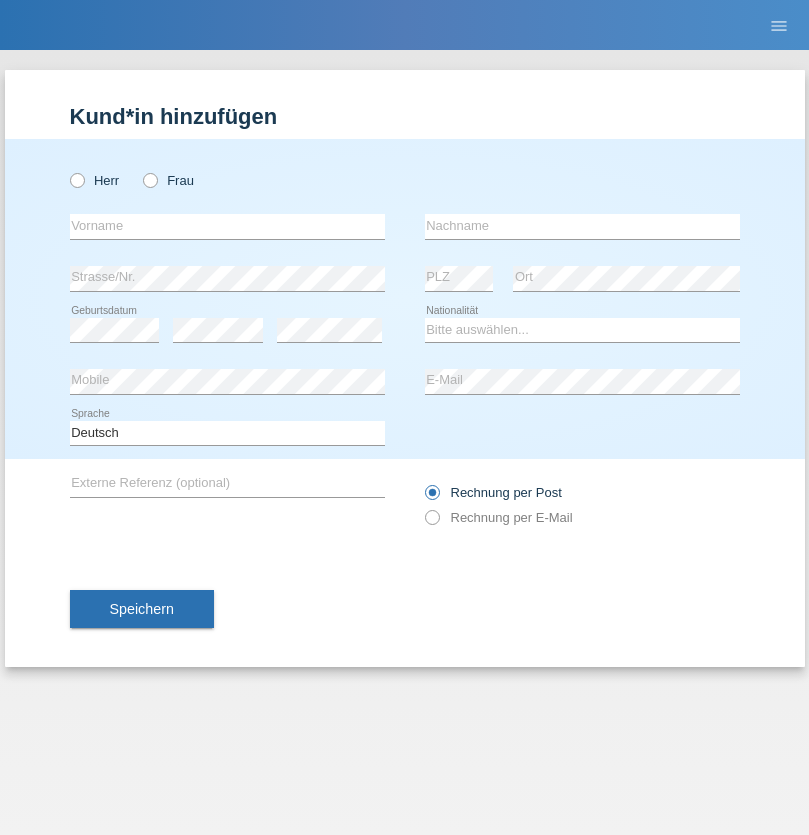 radio on "true" 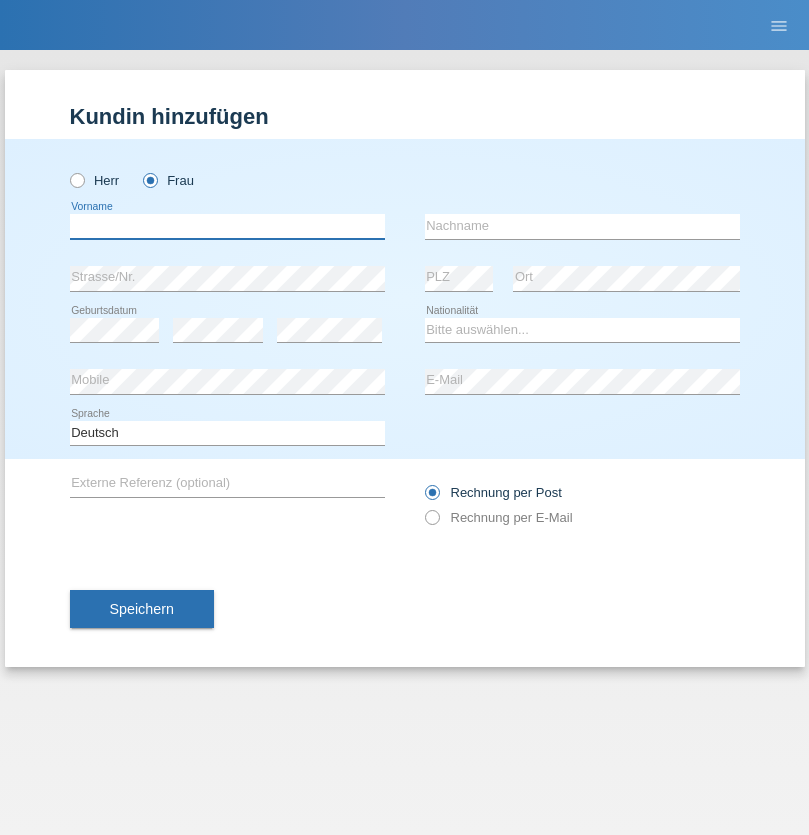 click at bounding box center [227, 226] 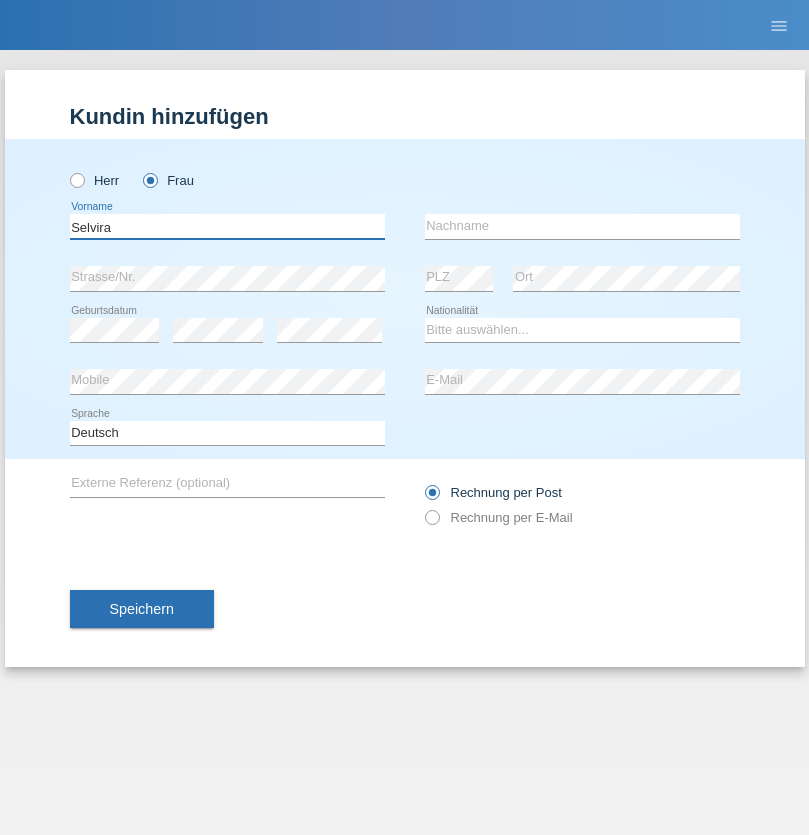 type on "Selvira" 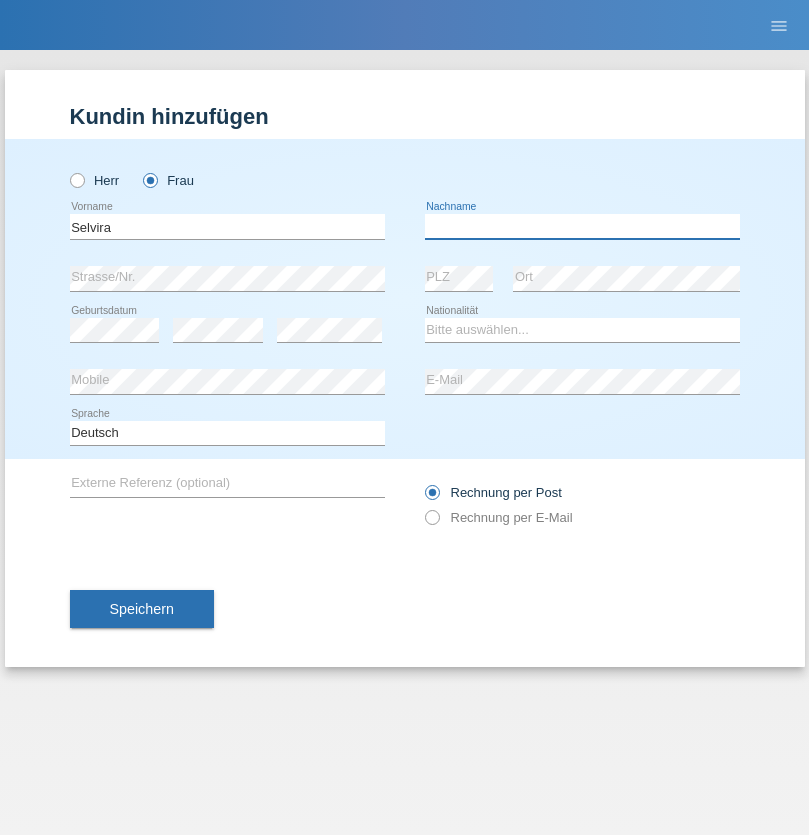click at bounding box center [582, 226] 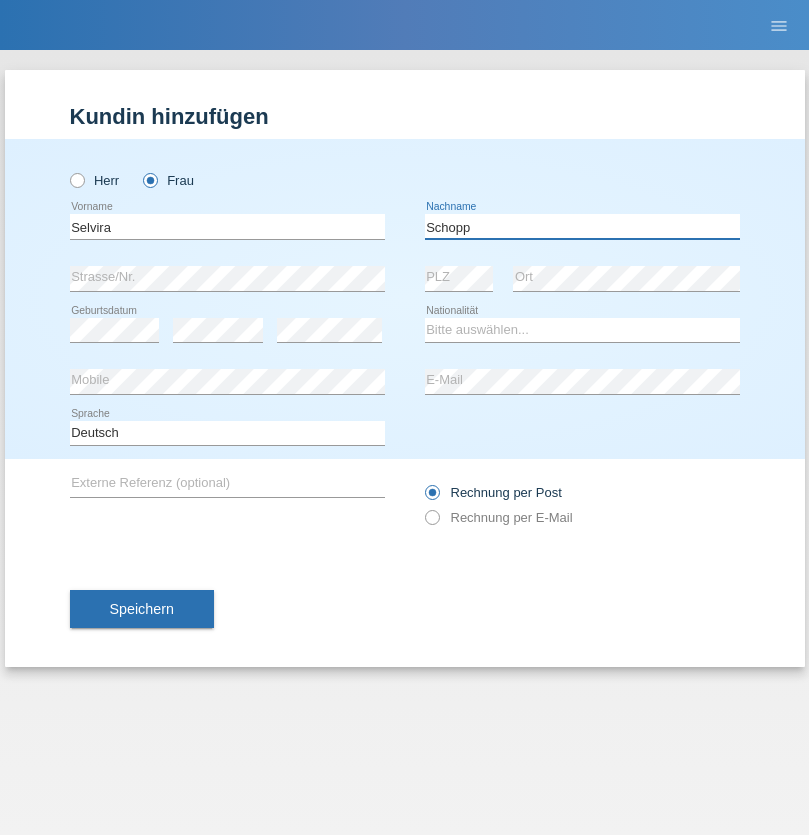 type on "Schopp" 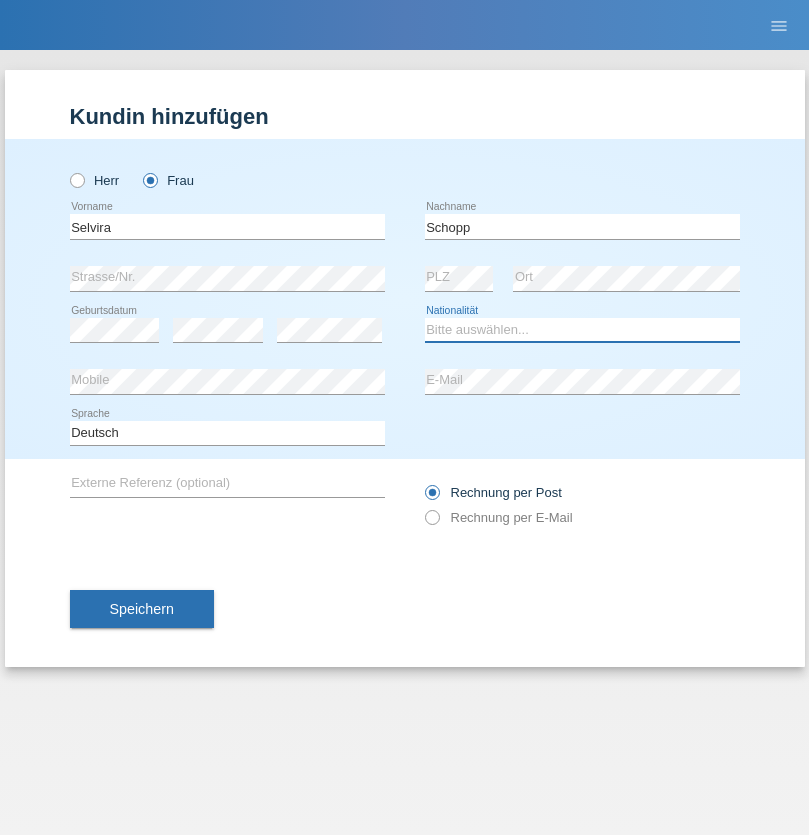 select on "CH" 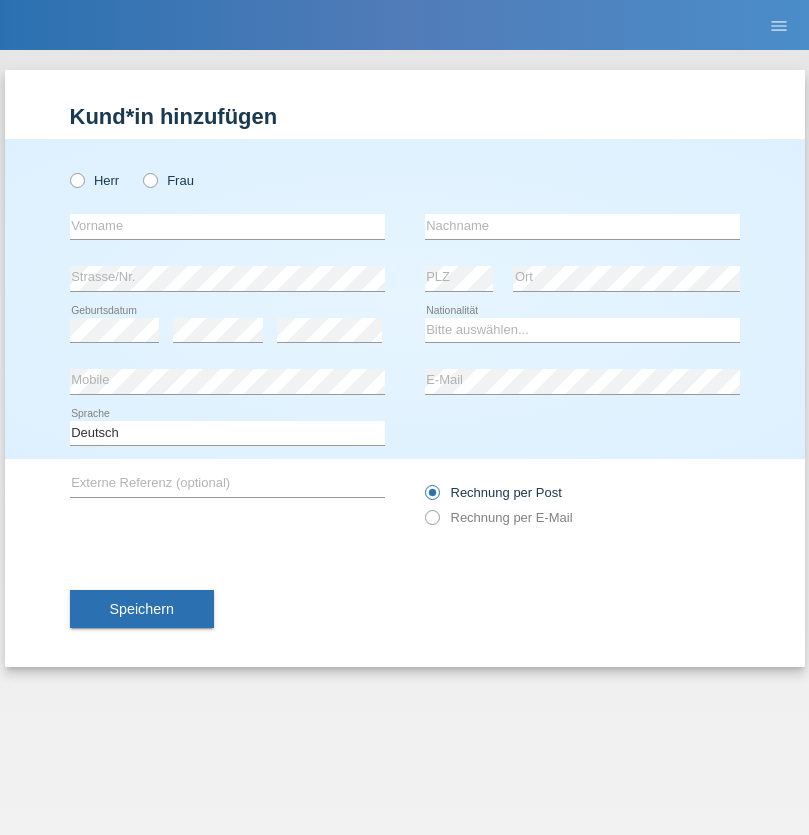 scroll, scrollTop: 0, scrollLeft: 0, axis: both 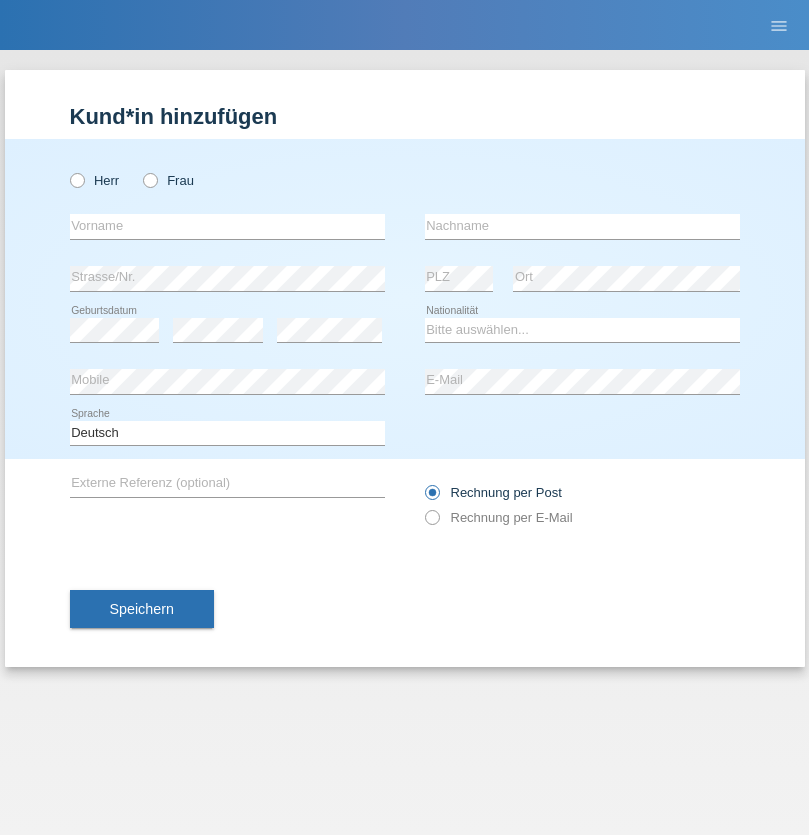 radio on "true" 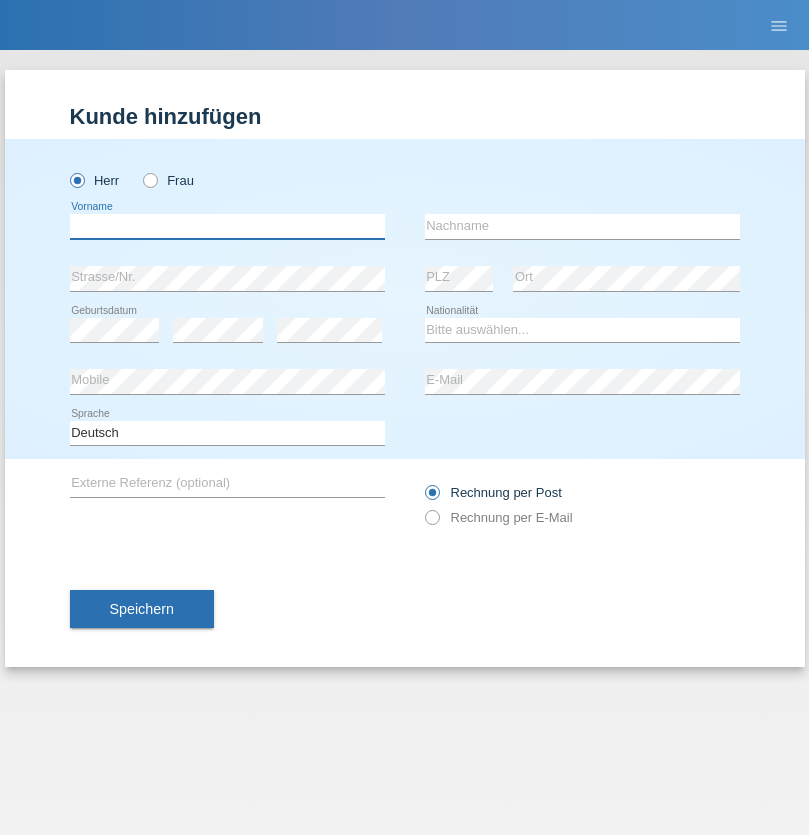 click at bounding box center [227, 226] 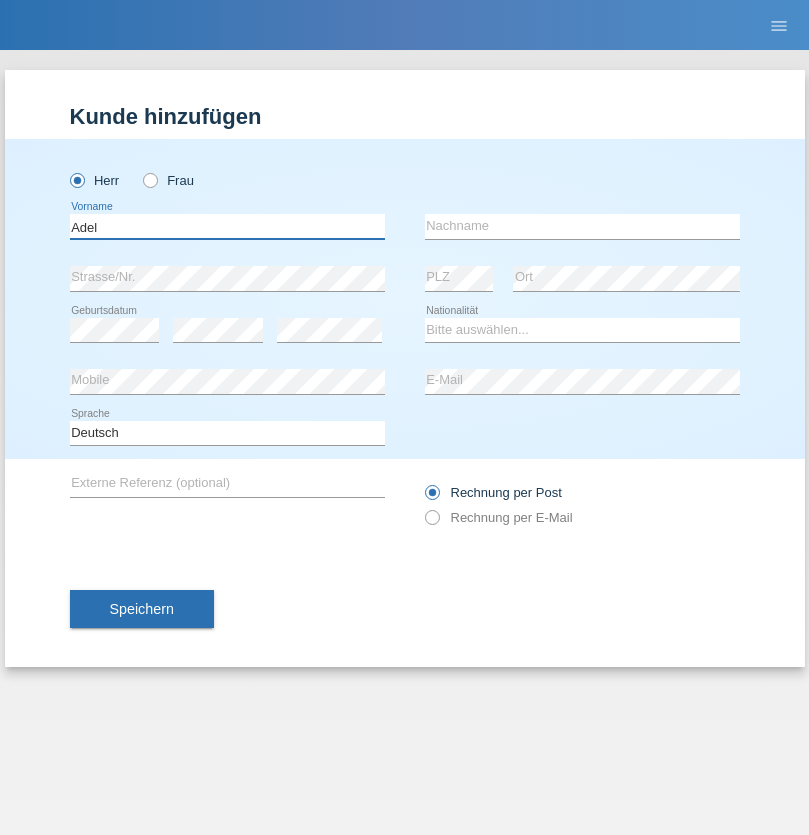 type on "Adel" 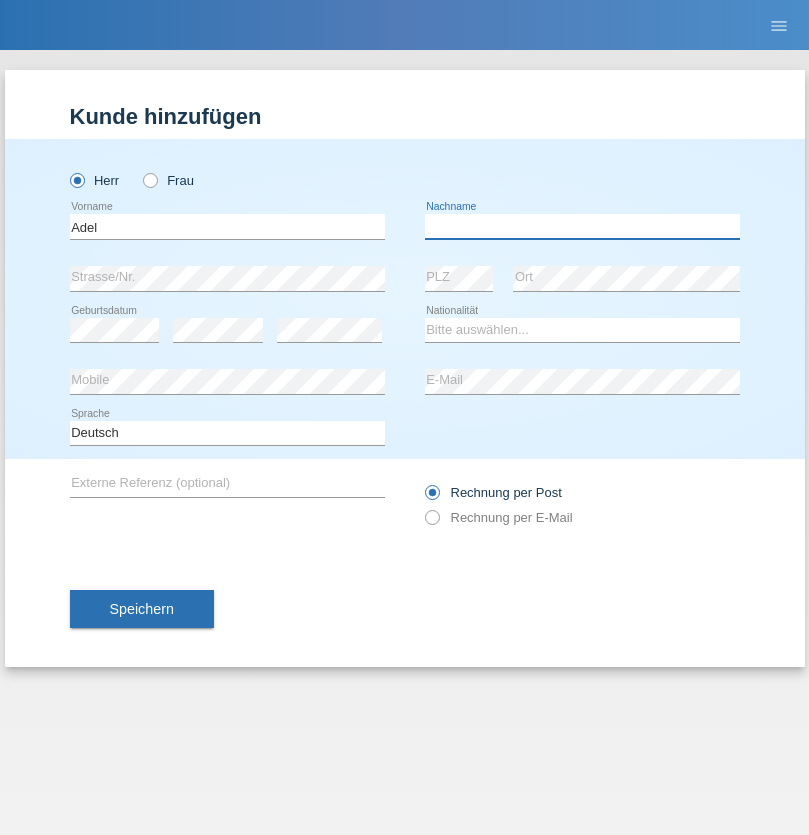 click at bounding box center [582, 226] 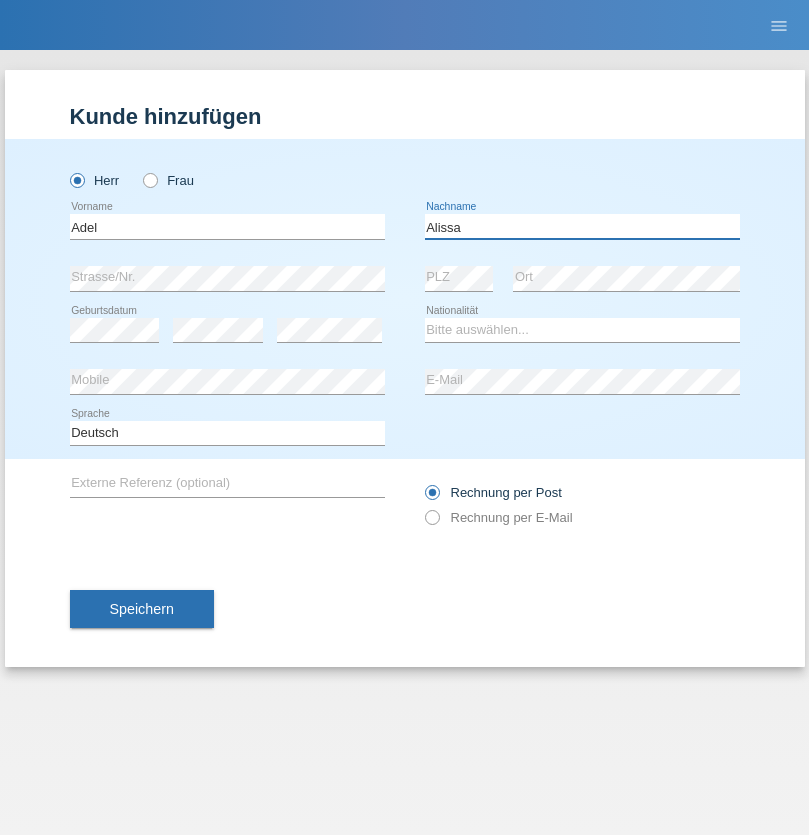 type on "Alissa" 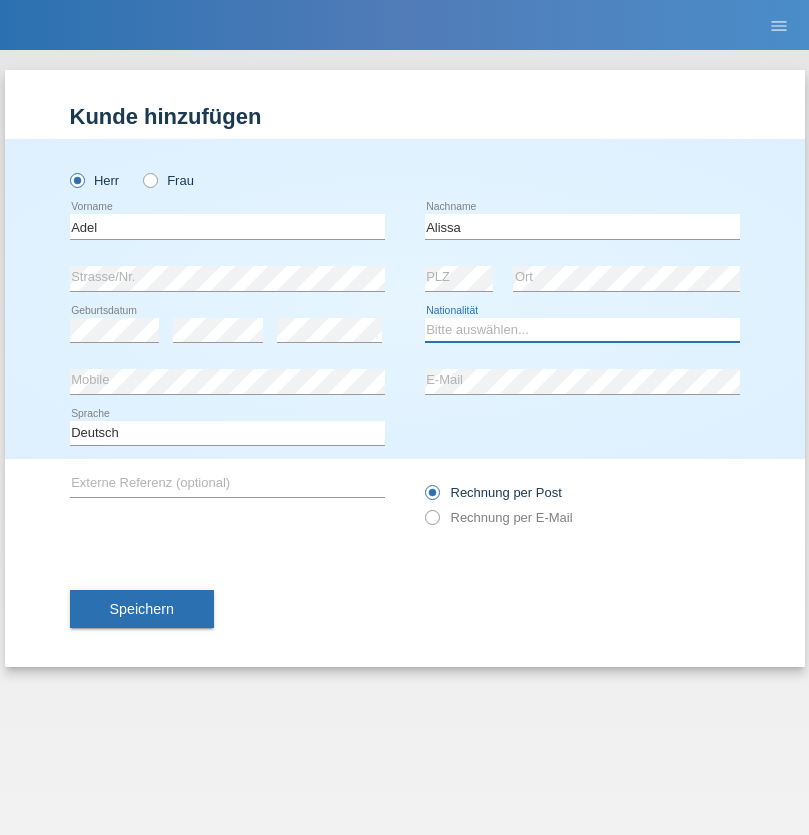 select on "SY" 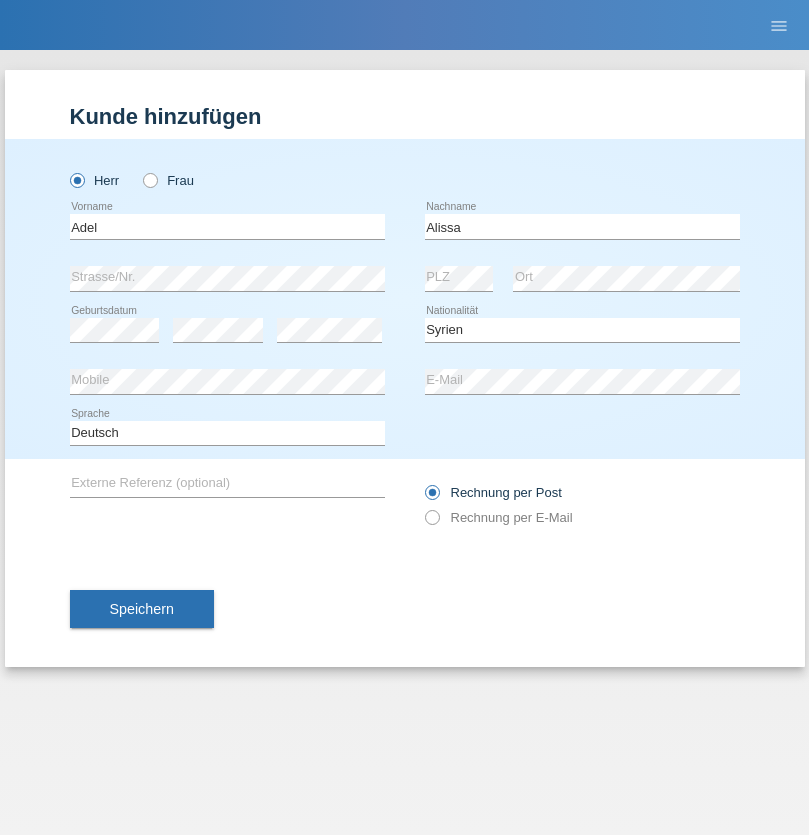 select on "C" 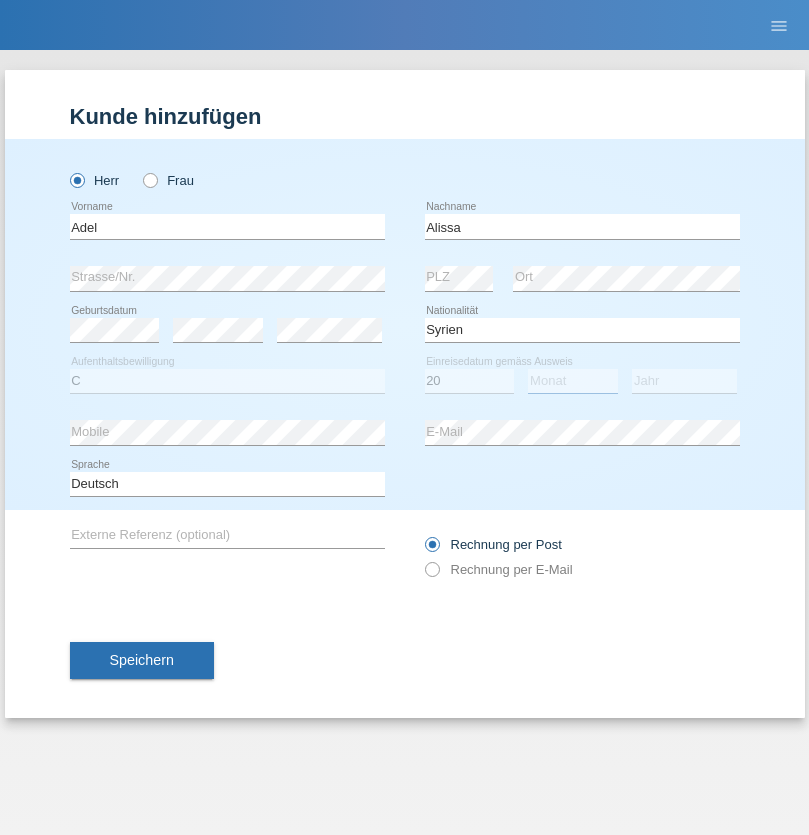 select on "09" 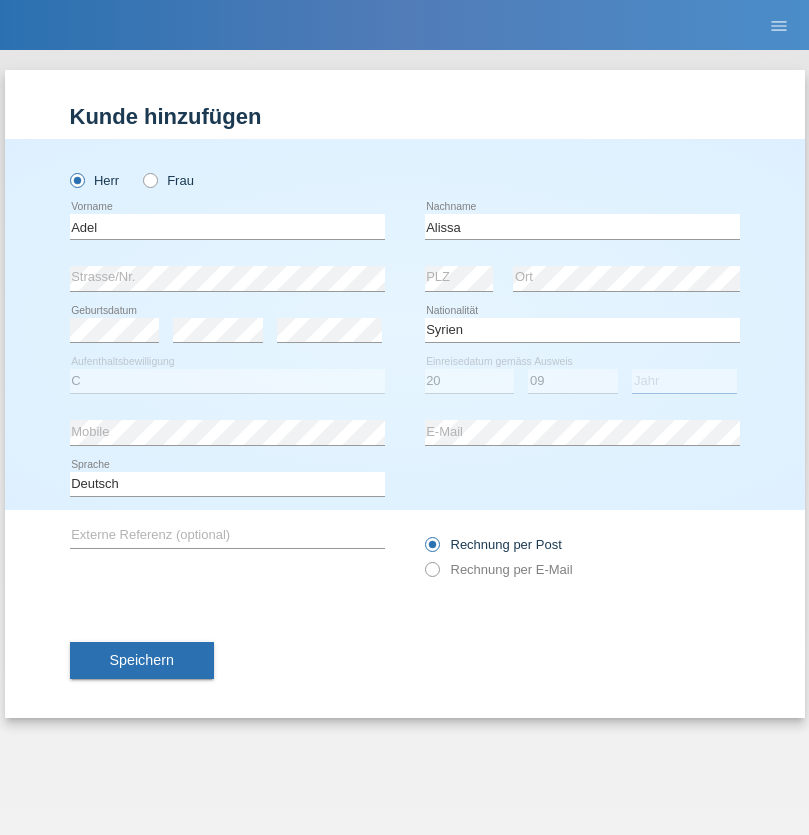select on "2018" 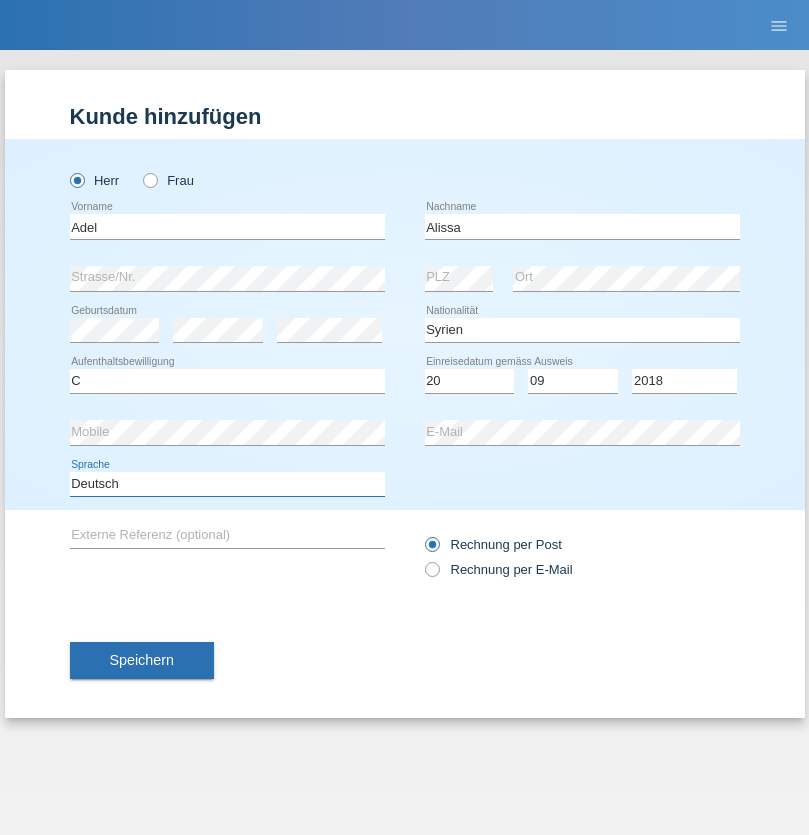 select on "en" 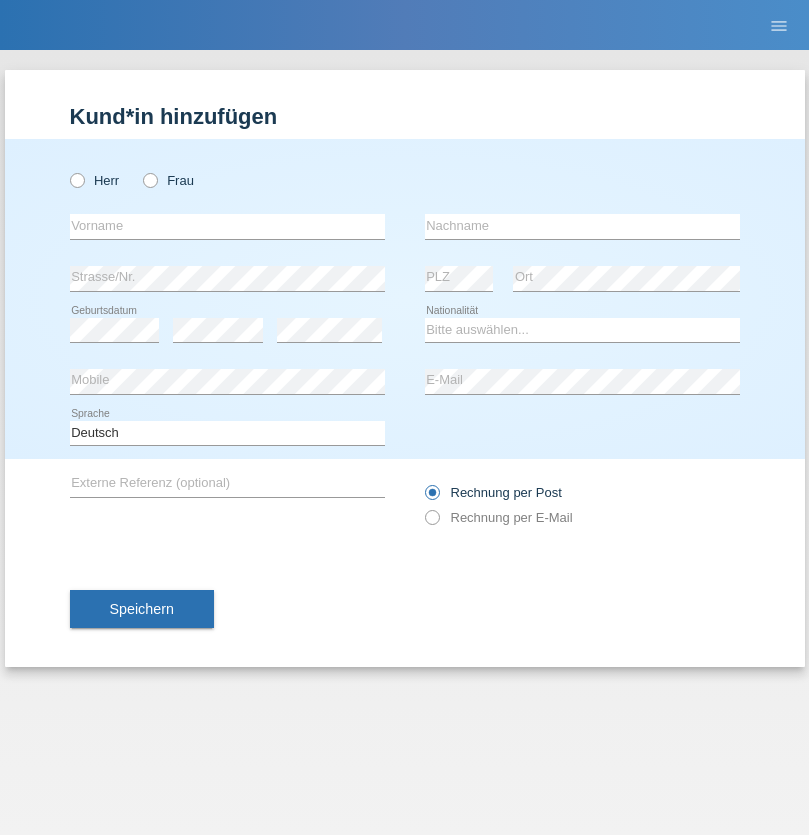 scroll, scrollTop: 0, scrollLeft: 0, axis: both 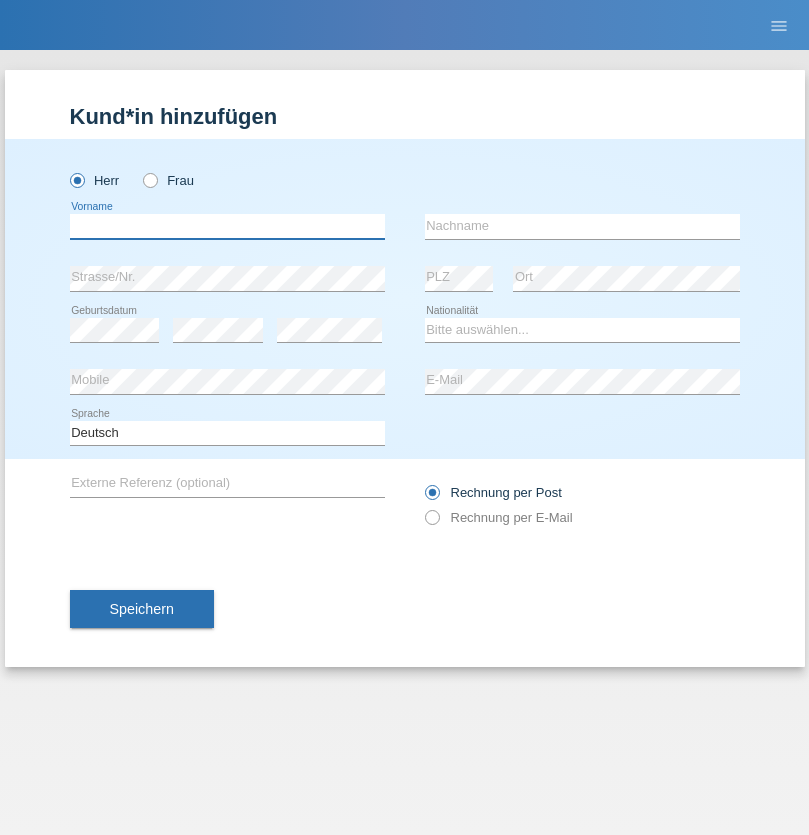 click at bounding box center (227, 226) 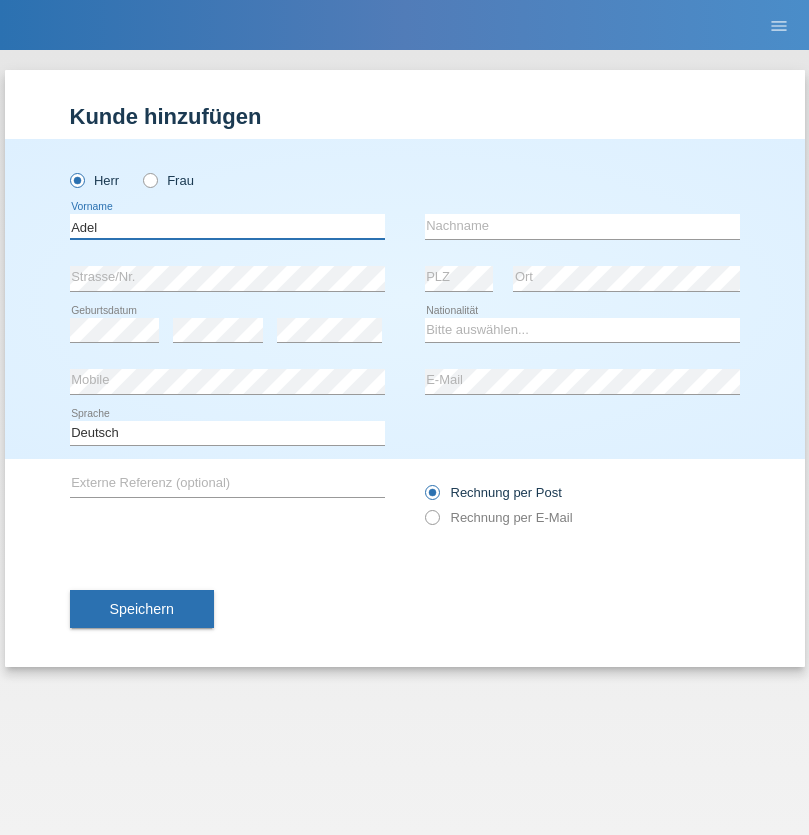 type on "Adel" 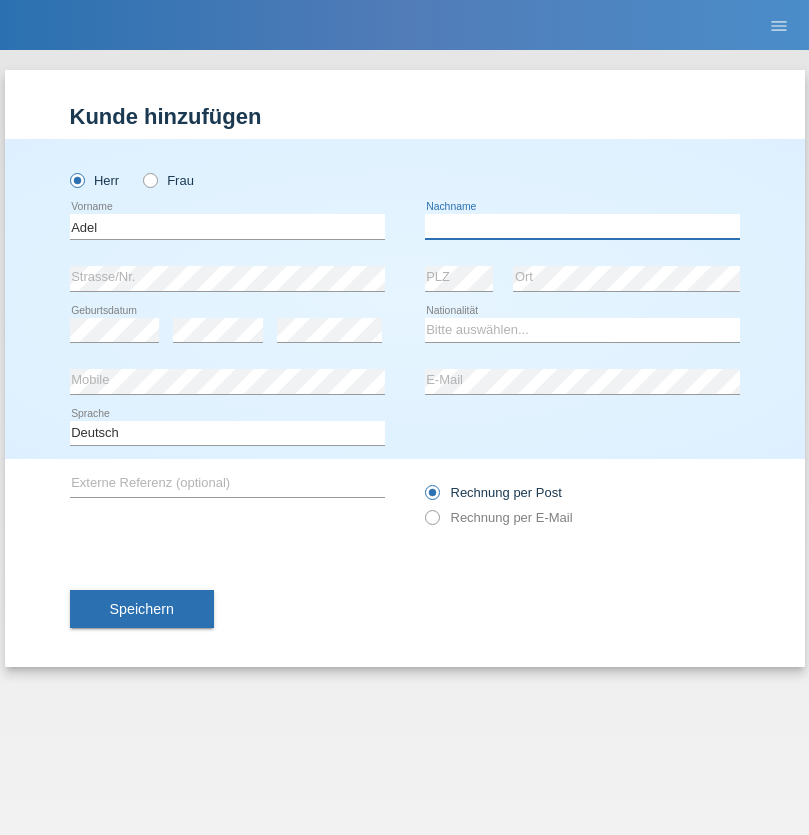 click at bounding box center (582, 226) 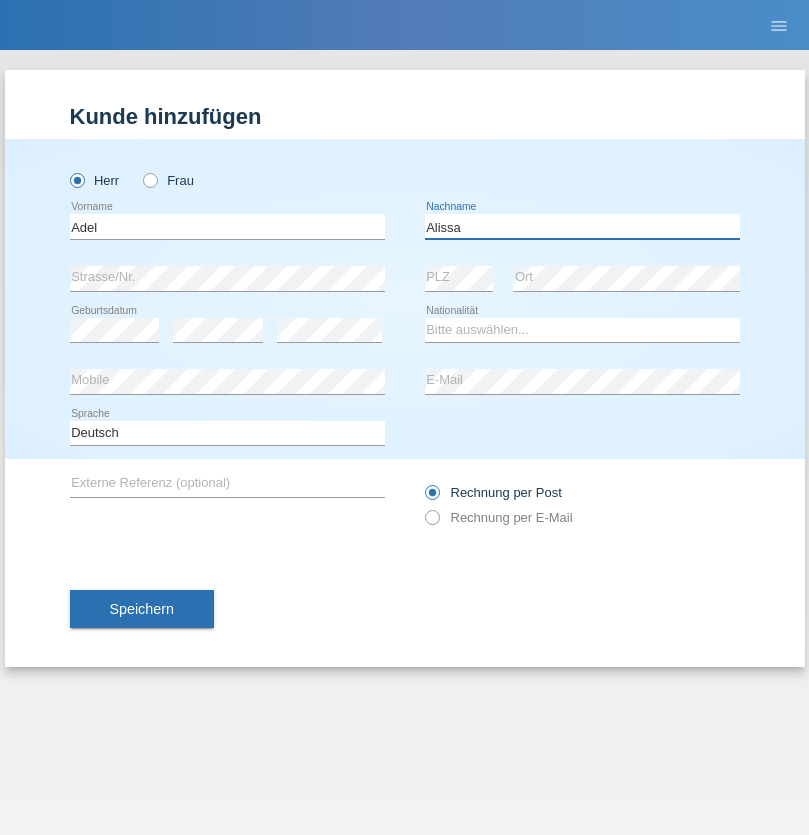 type on "Alissa" 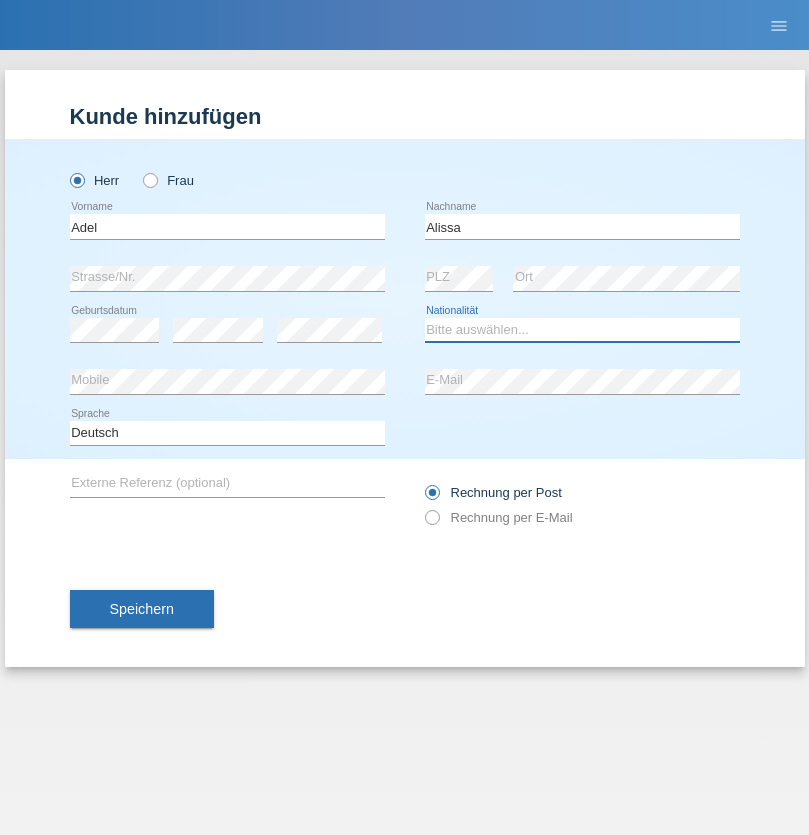 select on "SY" 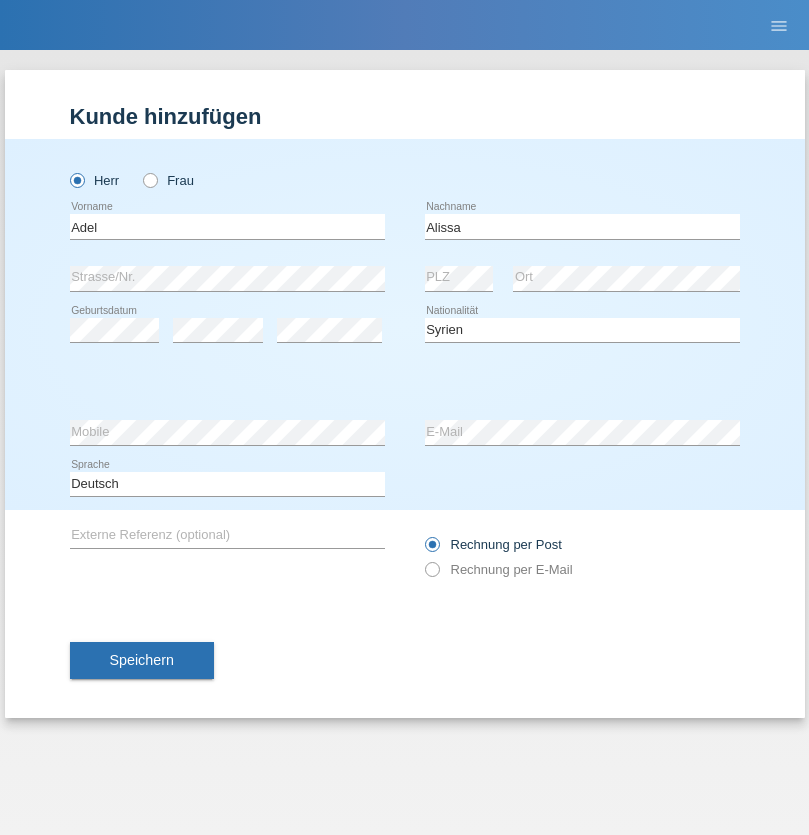 select on "C" 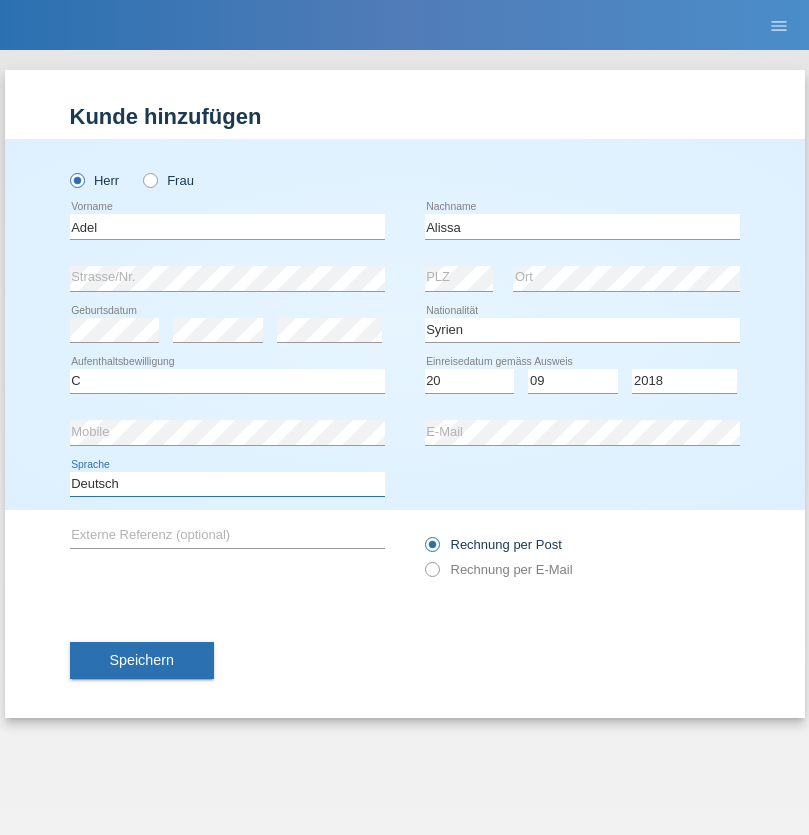 select on "en" 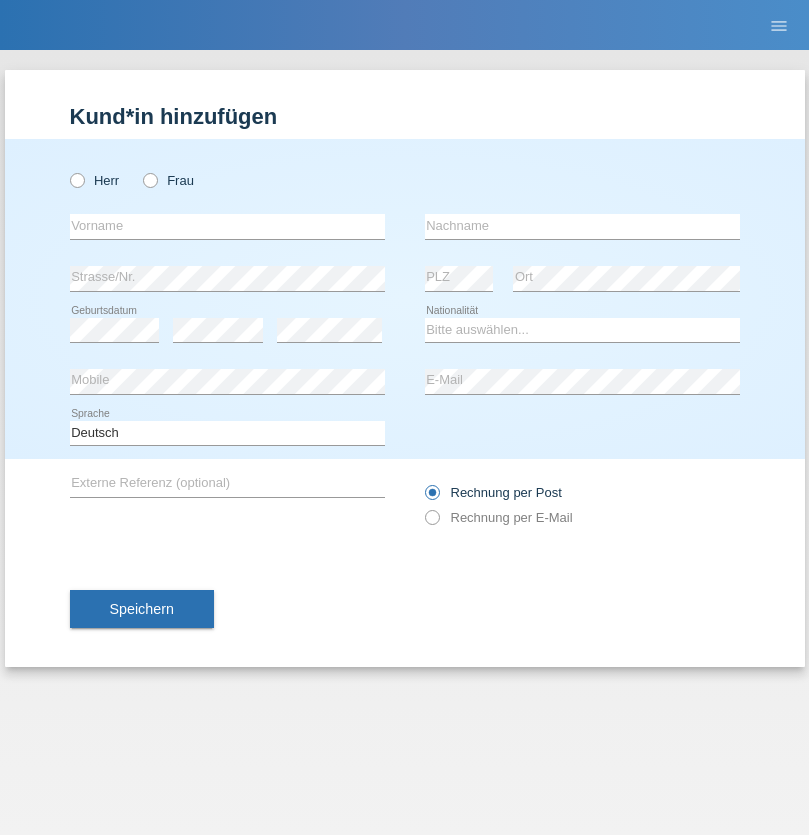 scroll, scrollTop: 0, scrollLeft: 0, axis: both 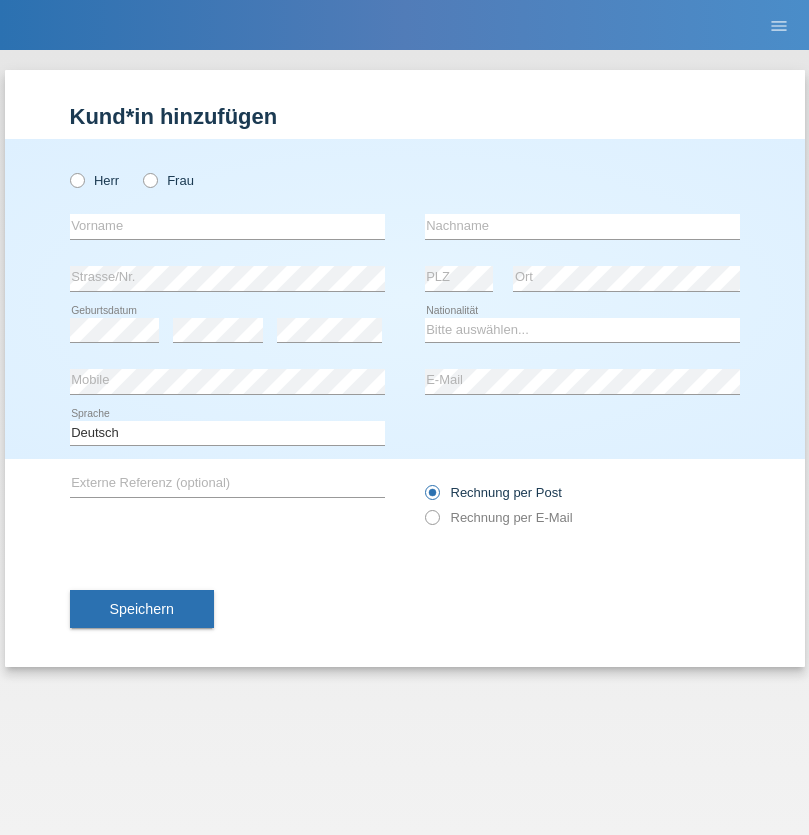 radio on "true" 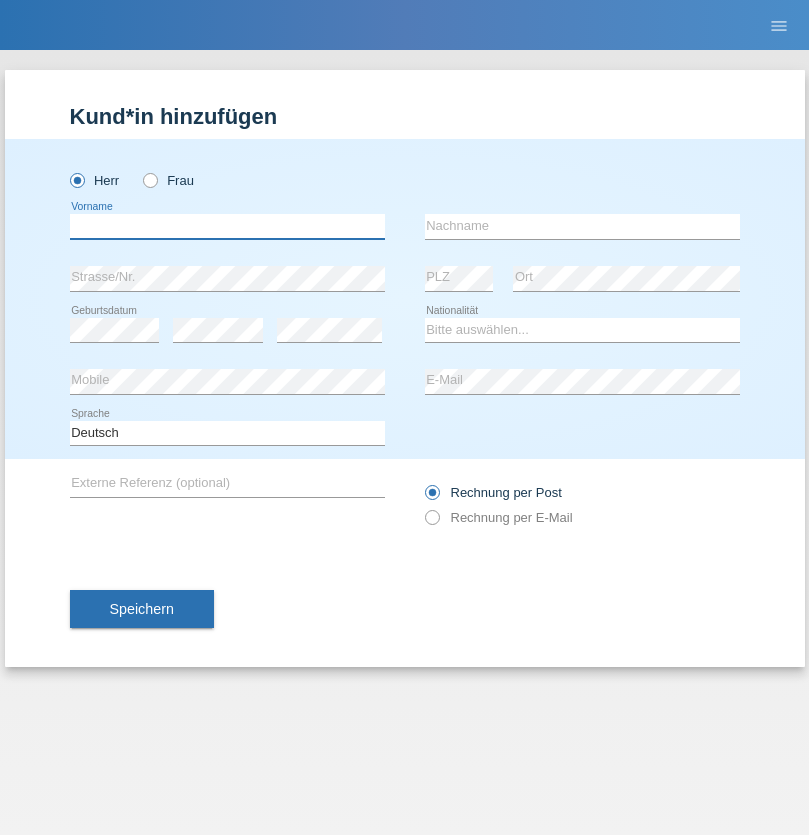 click at bounding box center (227, 226) 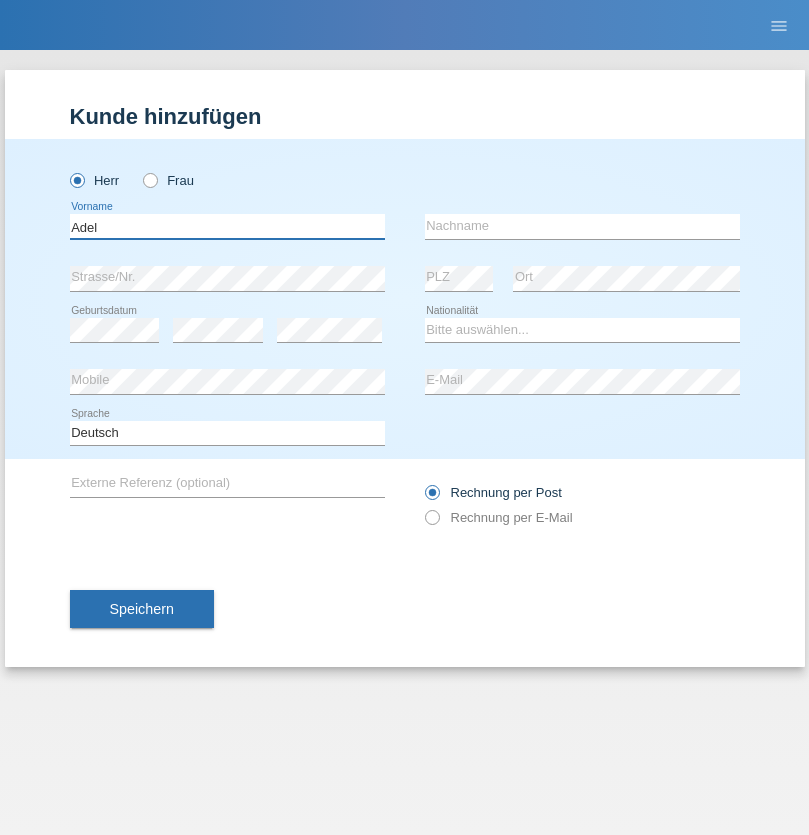 type on "Adel" 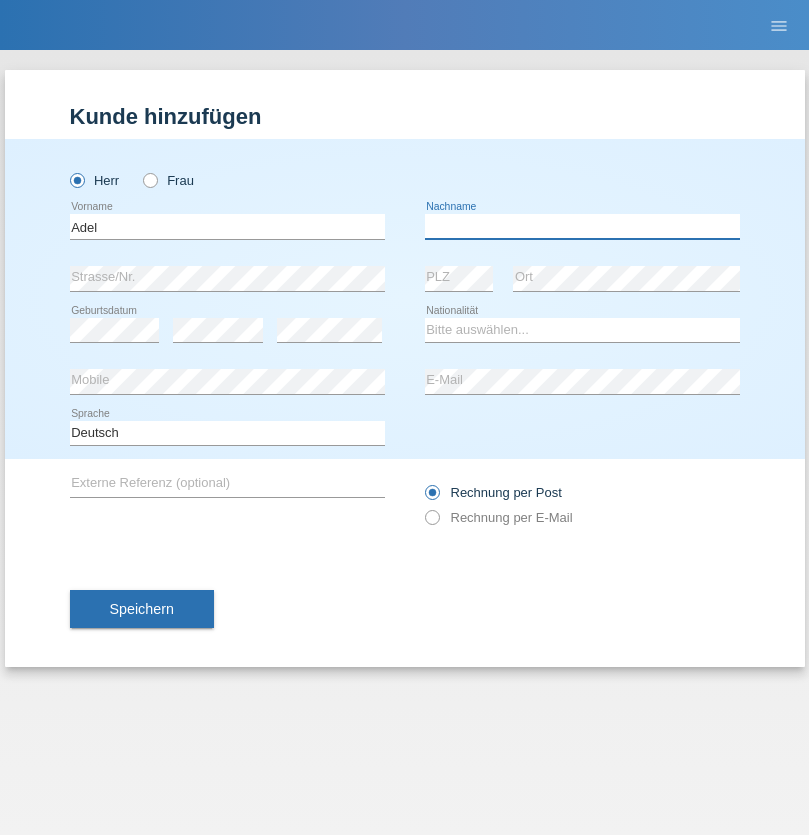 click at bounding box center (582, 226) 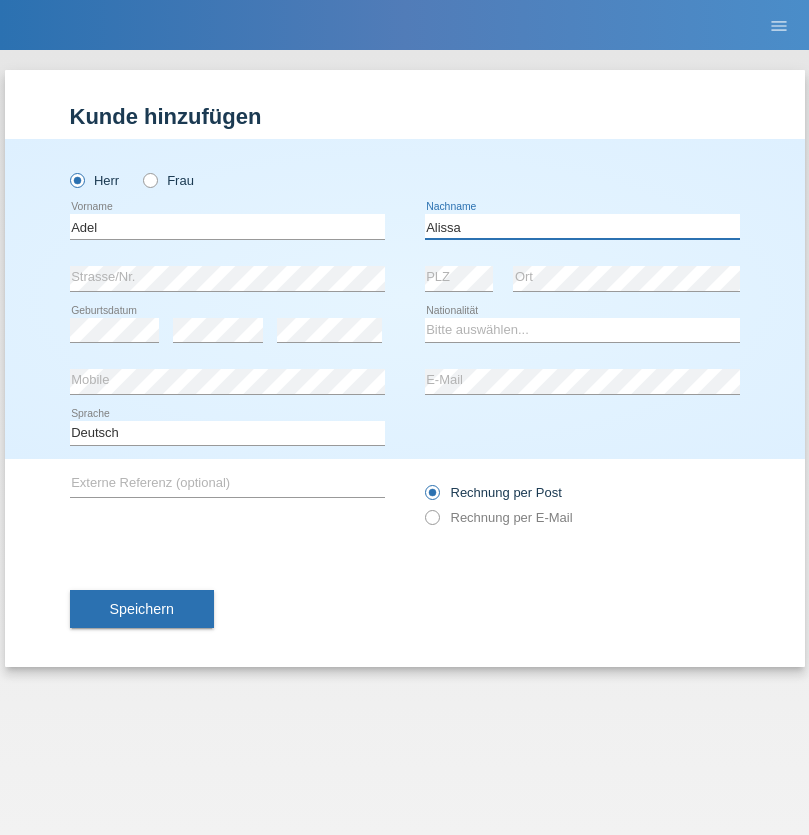 type on "Alissa" 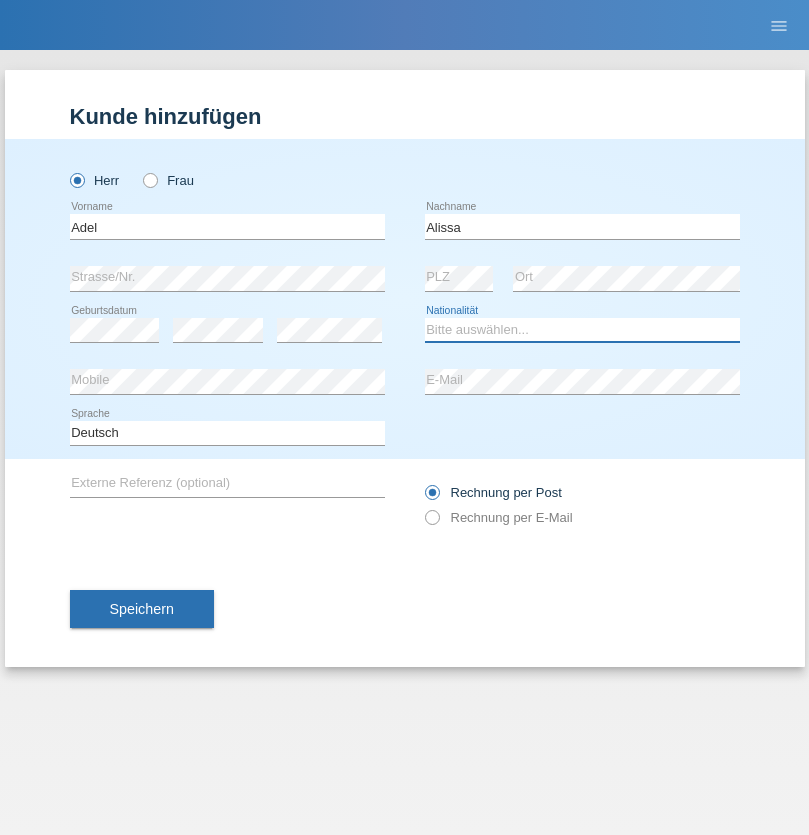 select on "SY" 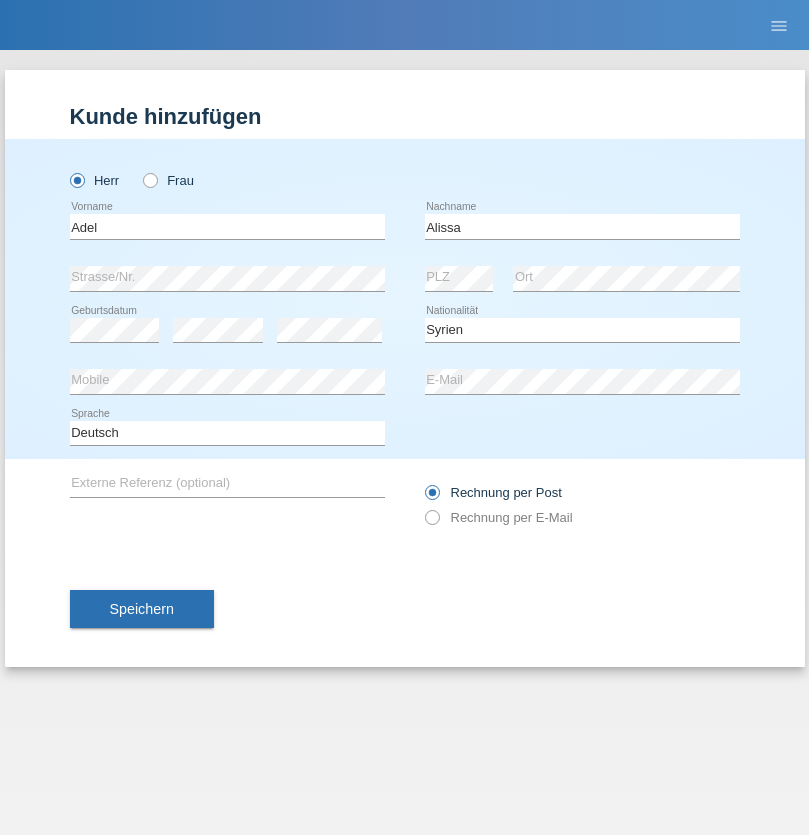 select on "C" 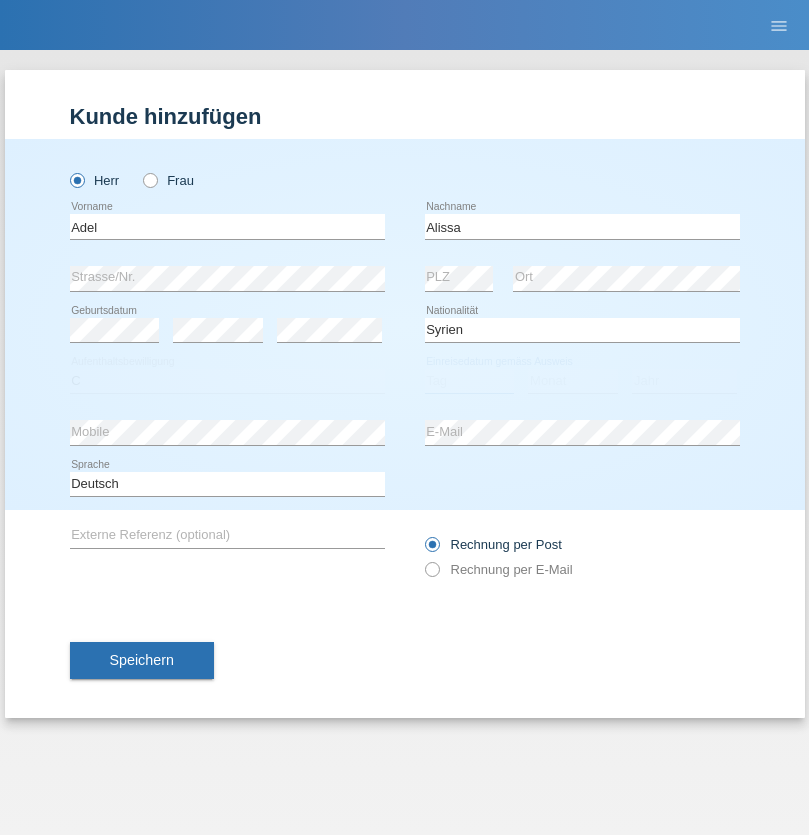 select on "20" 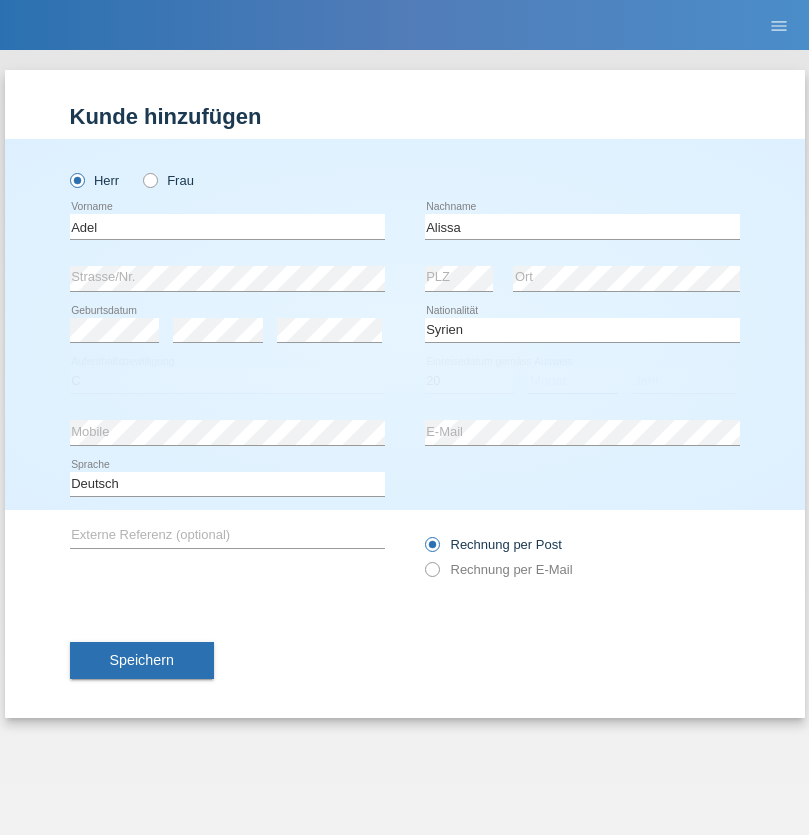 select on "09" 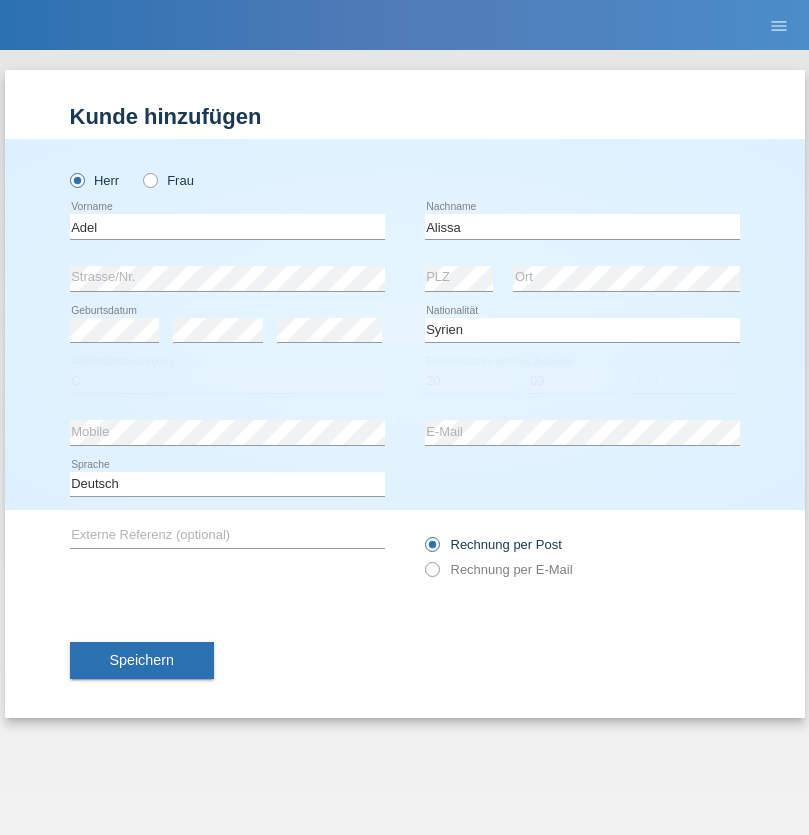 select on "2018" 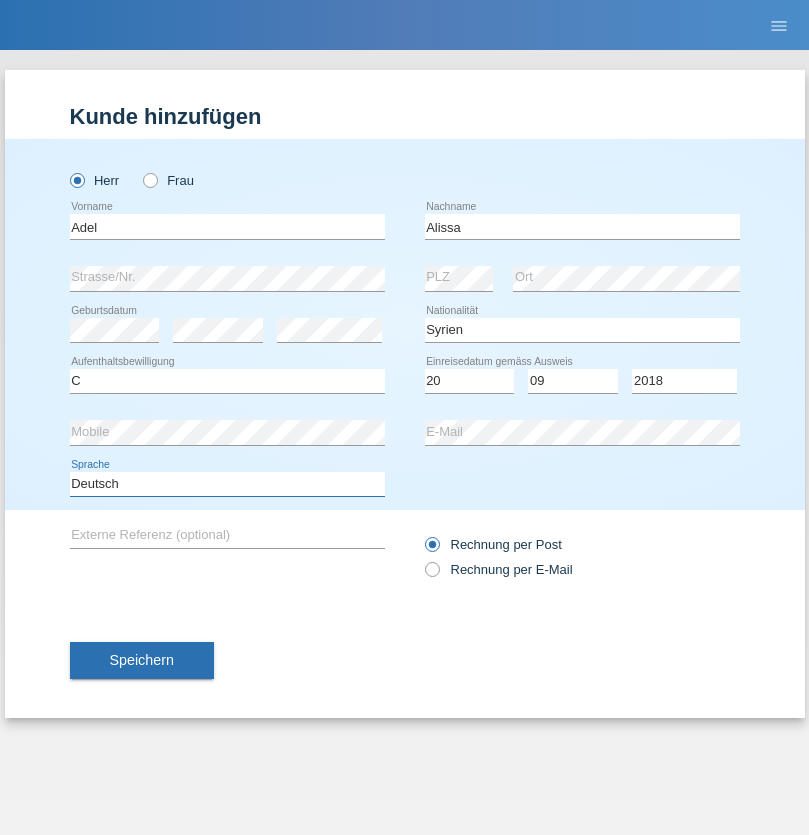 select on "en" 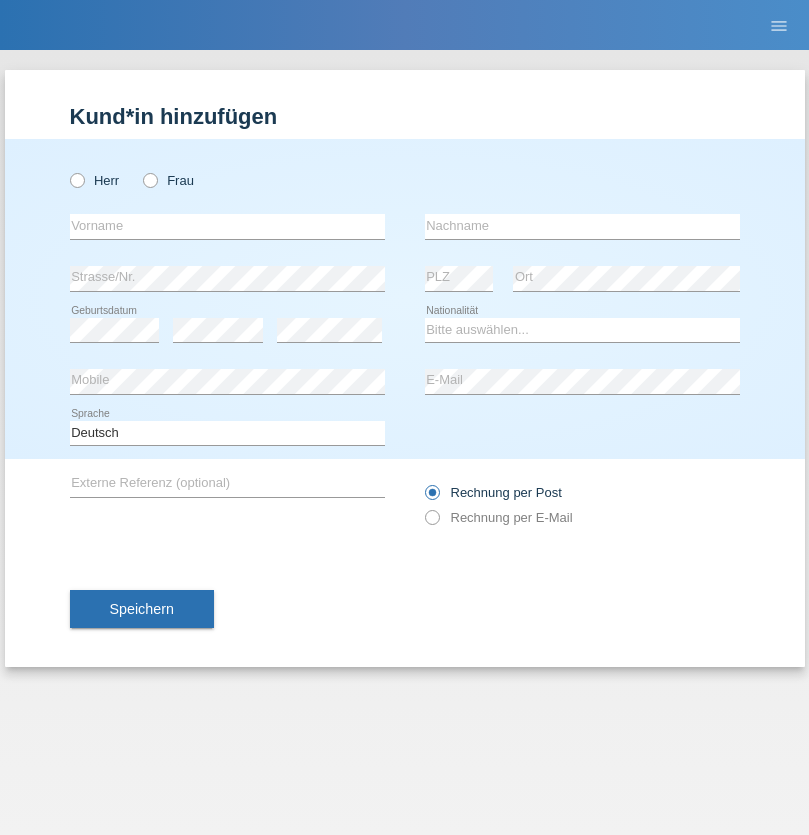 scroll, scrollTop: 0, scrollLeft: 0, axis: both 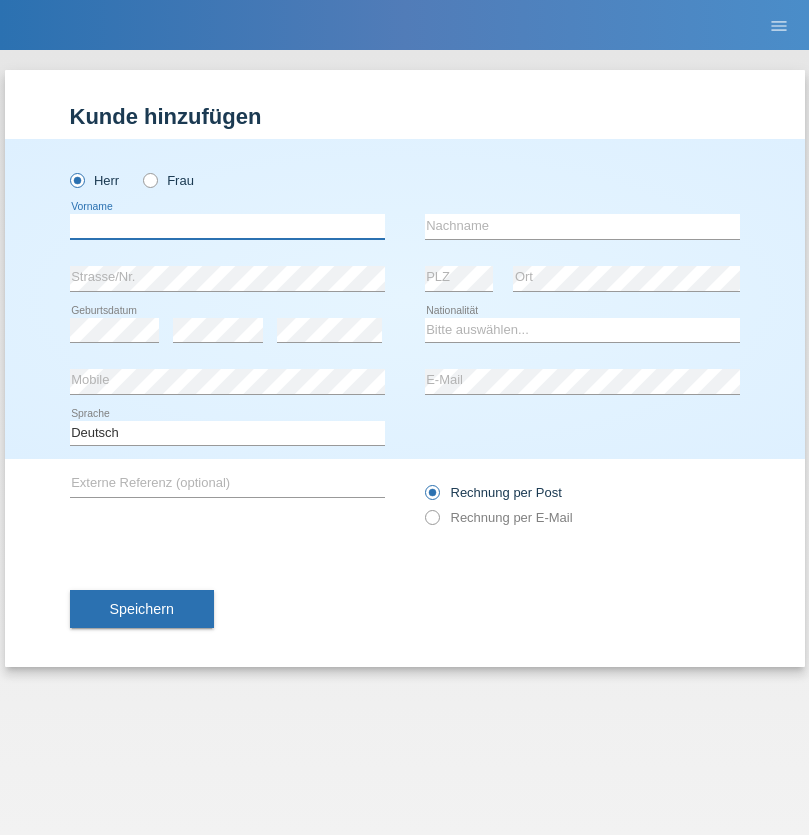 click at bounding box center [227, 226] 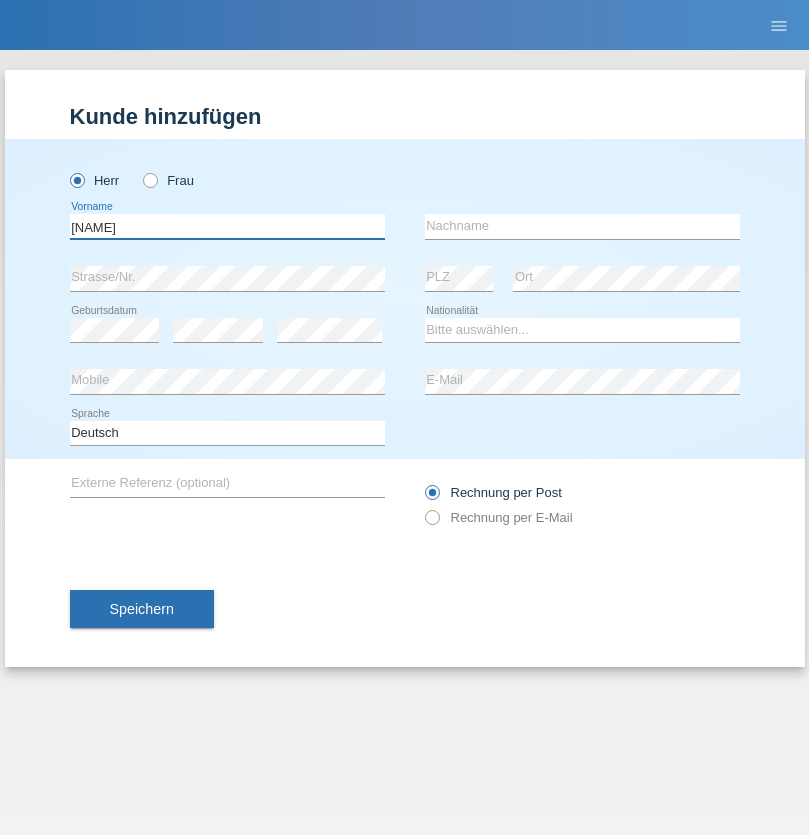 type on "[CITY]" 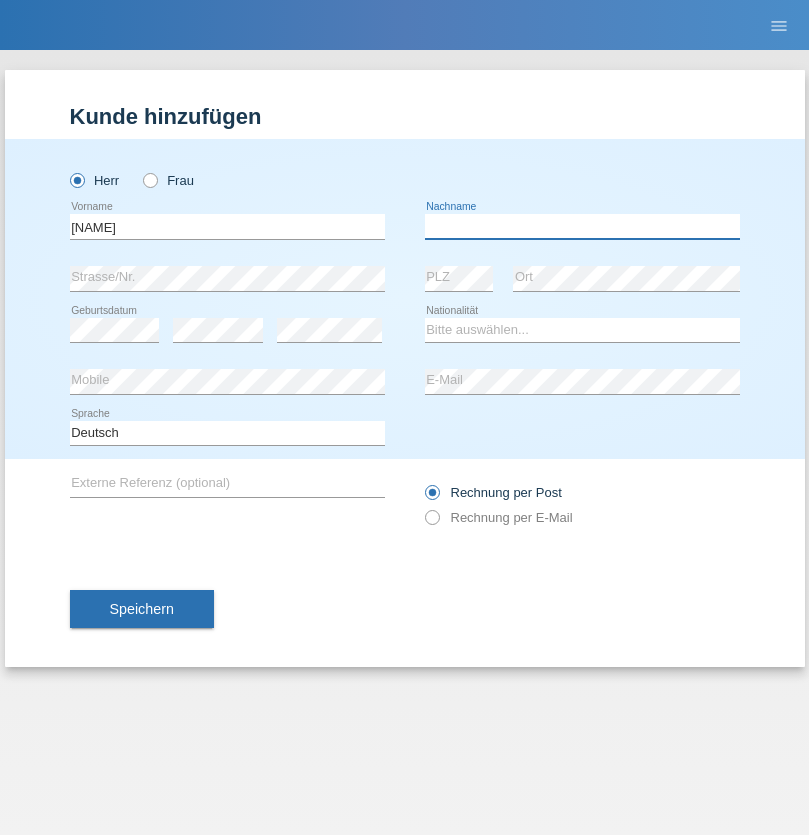 click at bounding box center (582, 226) 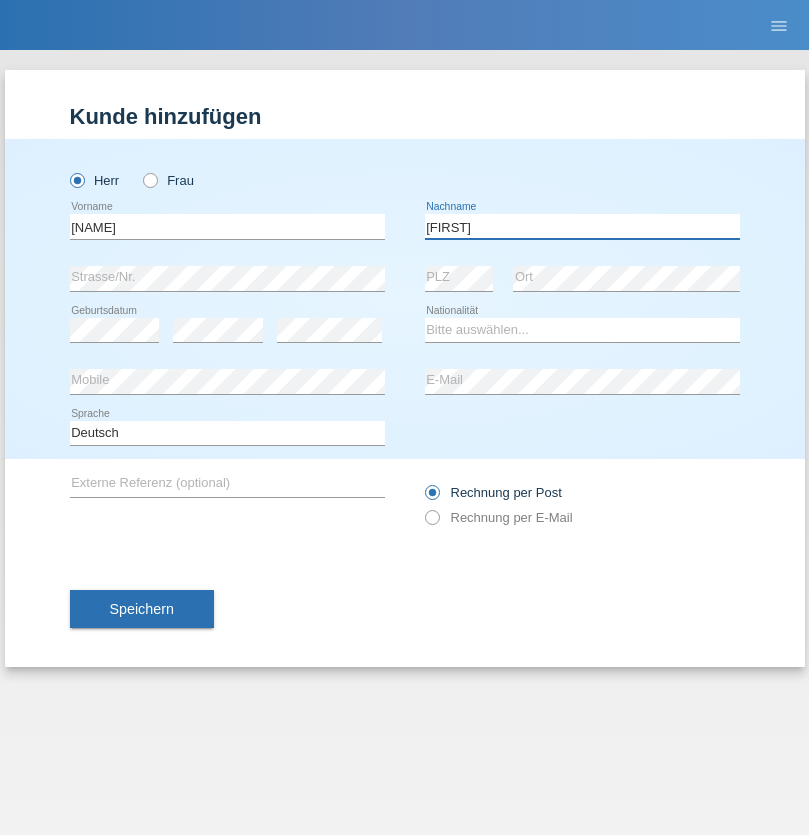 type on "[LAST]" 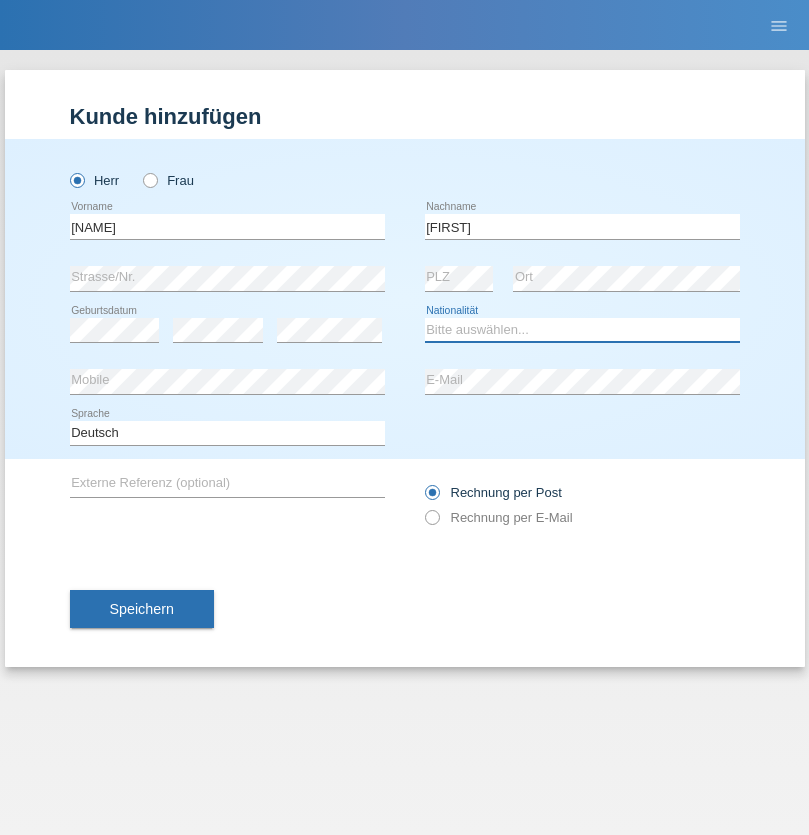 select on "MA" 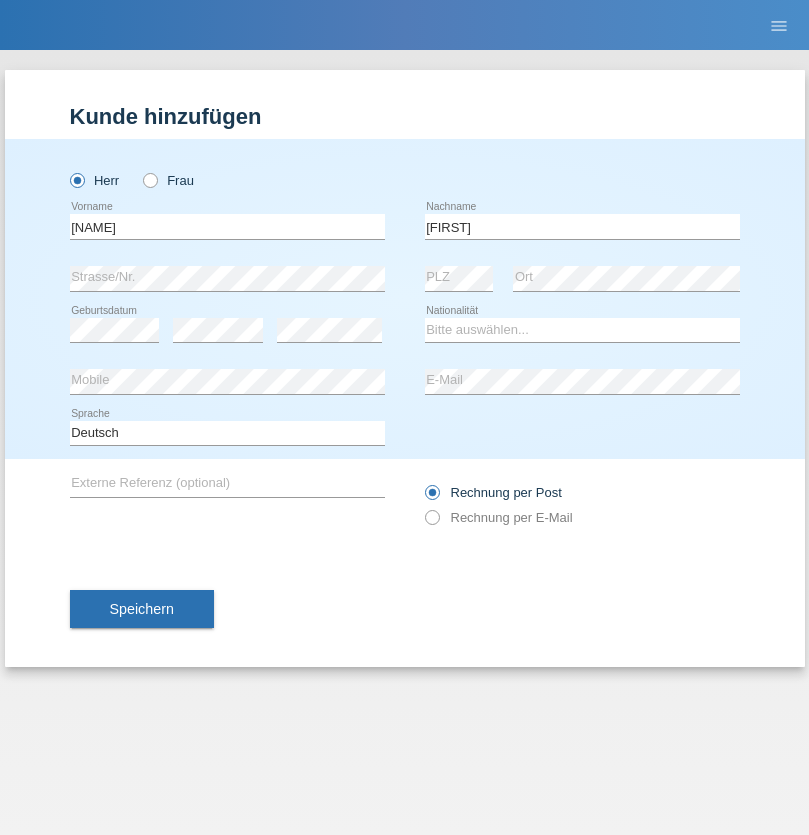 select on "C" 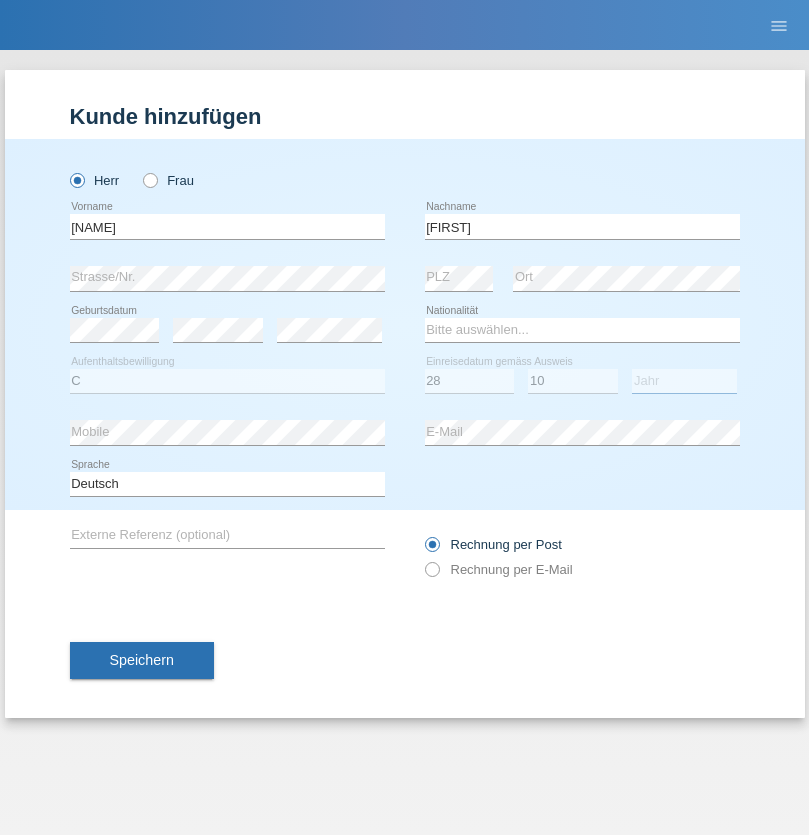 select on "2007" 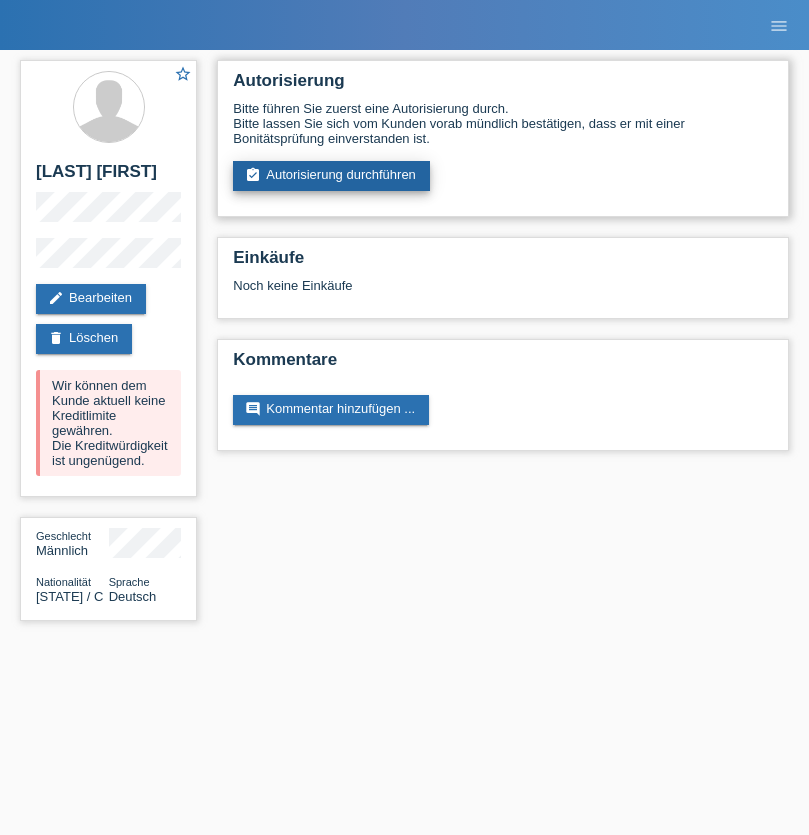 click on "assignment_turned_in  Autorisierung durchführen" at bounding box center (331, 176) 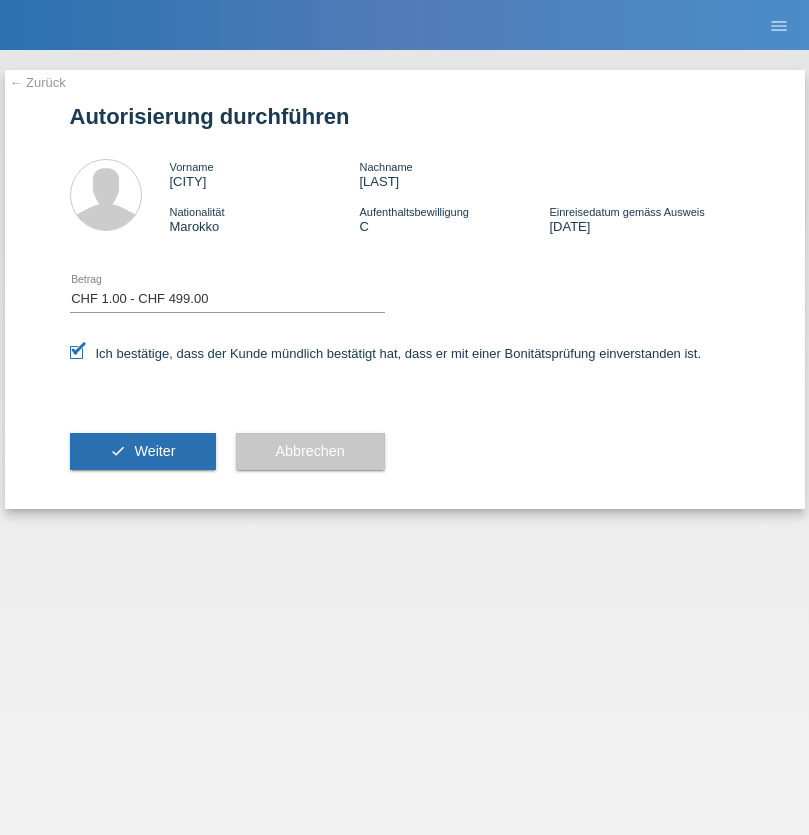 select on "1" 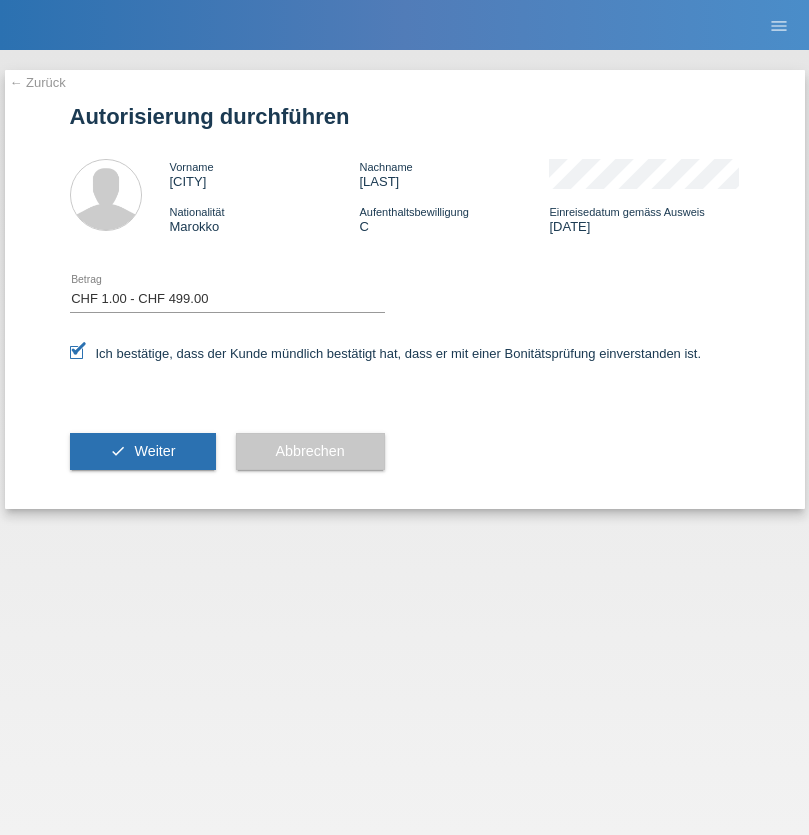 scroll, scrollTop: 0, scrollLeft: 0, axis: both 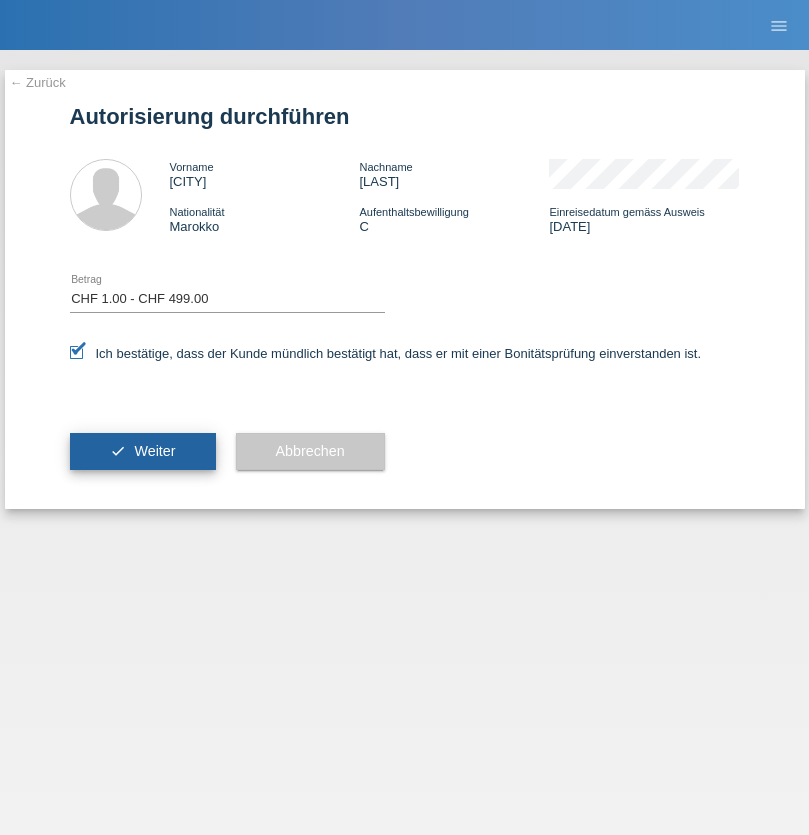 click on "Weiter" at bounding box center (154, 451) 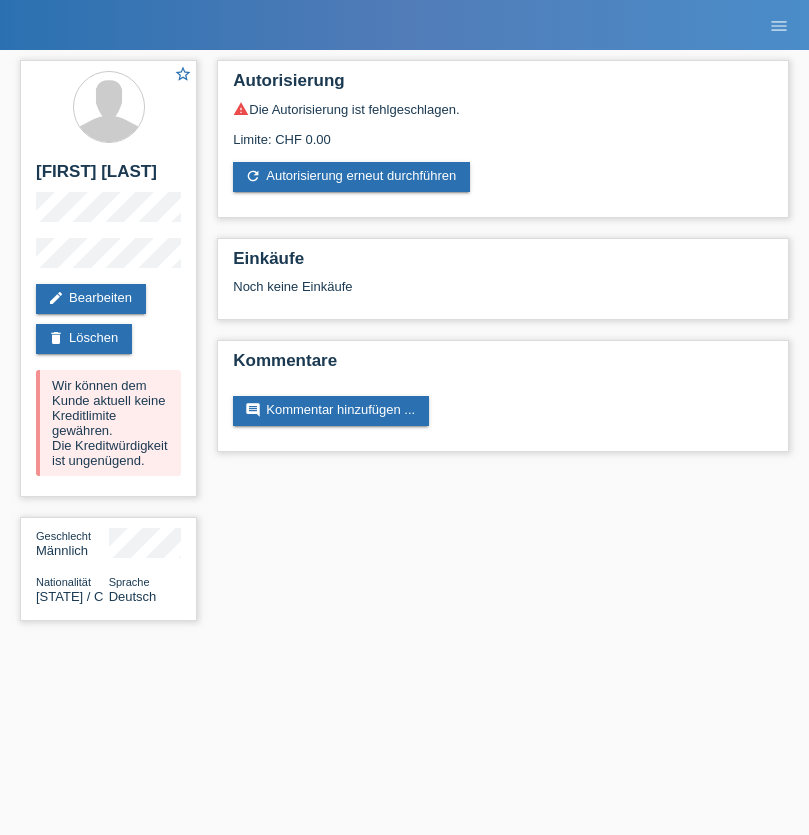 scroll, scrollTop: 0, scrollLeft: 0, axis: both 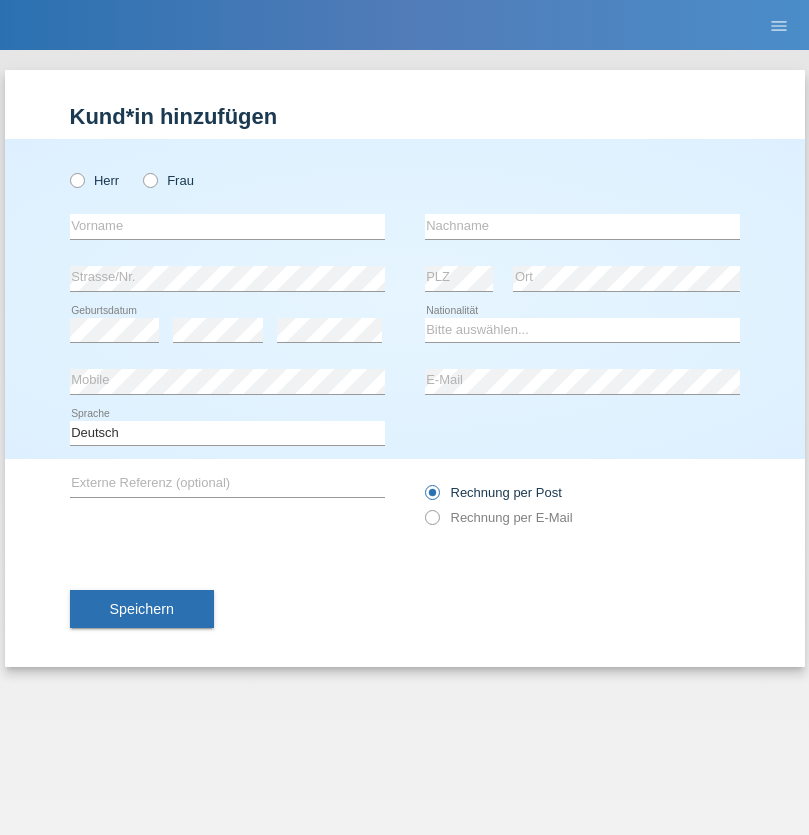 radio on "true" 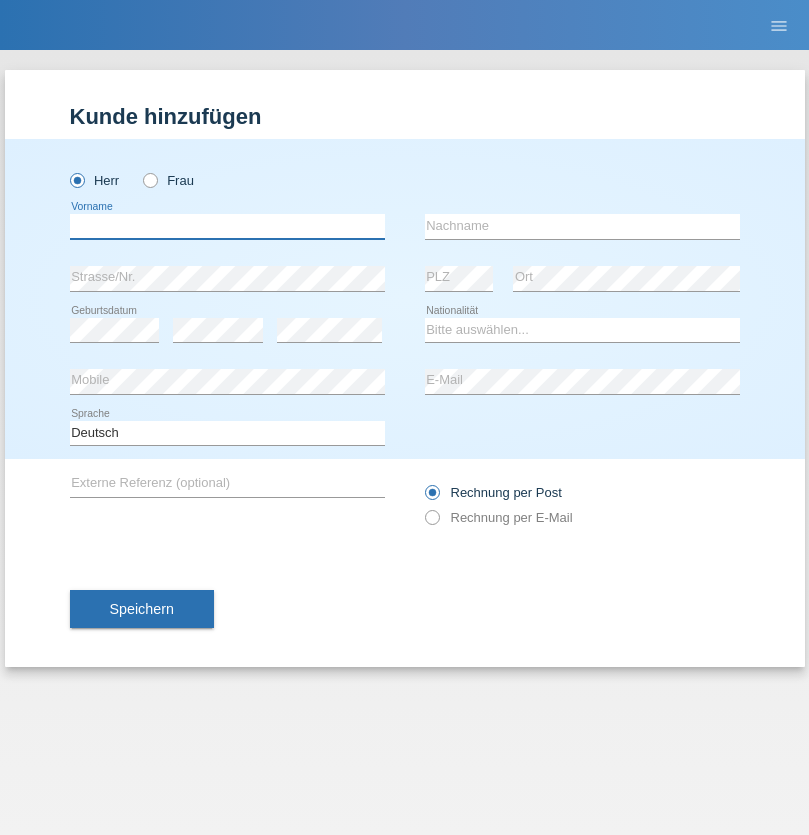 click at bounding box center [227, 226] 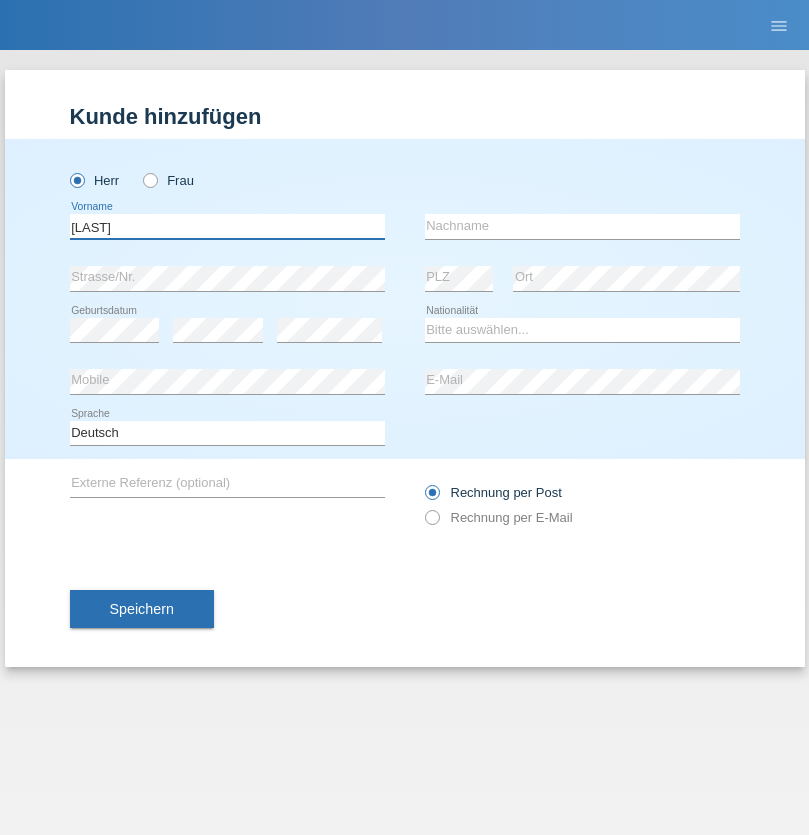 type on "[LAST]" 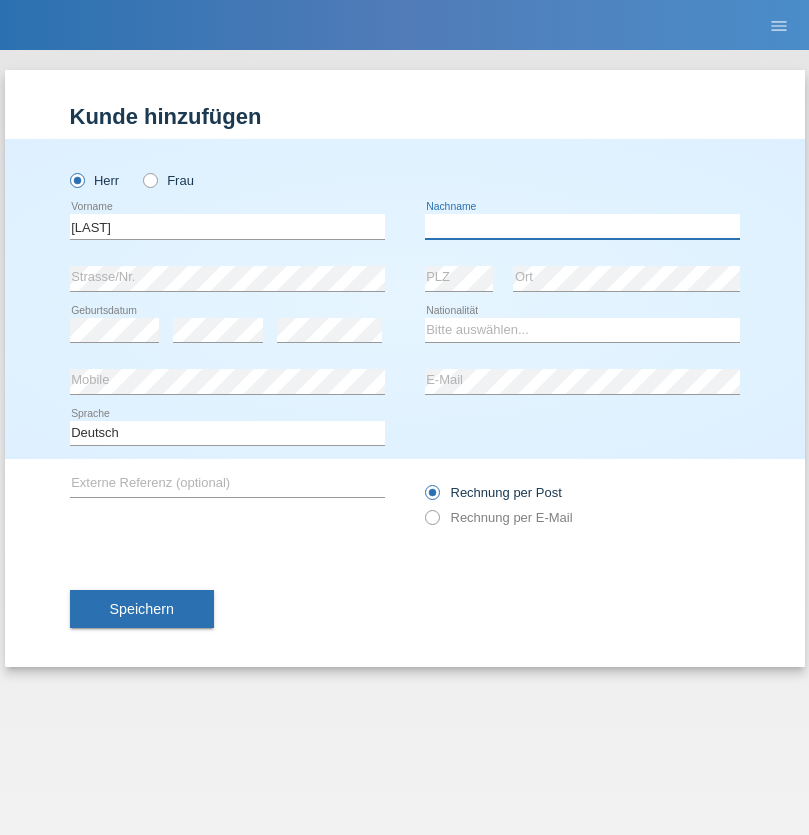 click at bounding box center (582, 226) 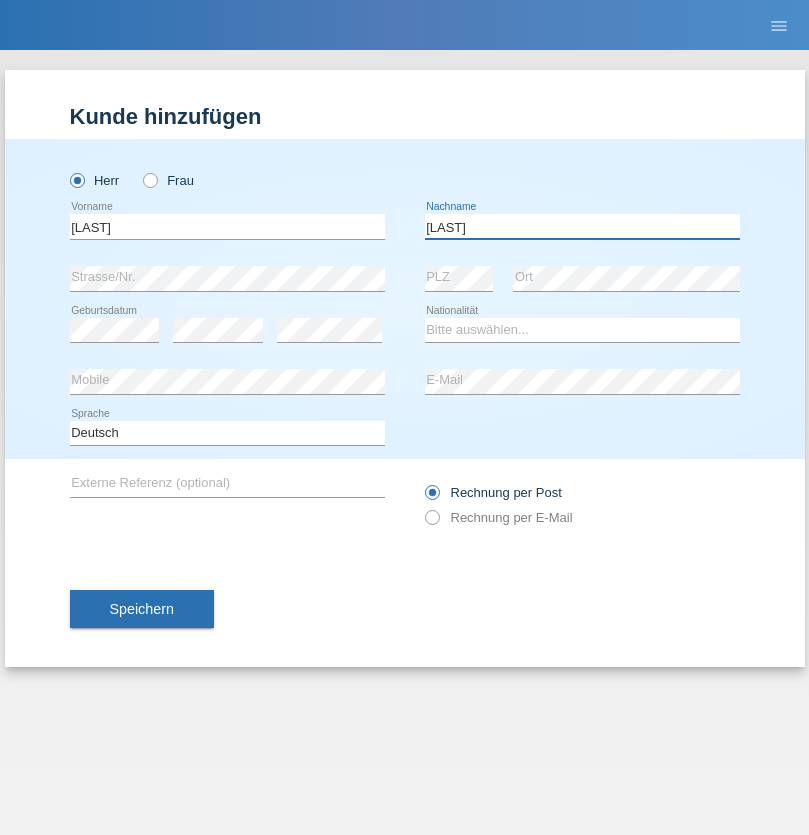 type on "[LAST]" 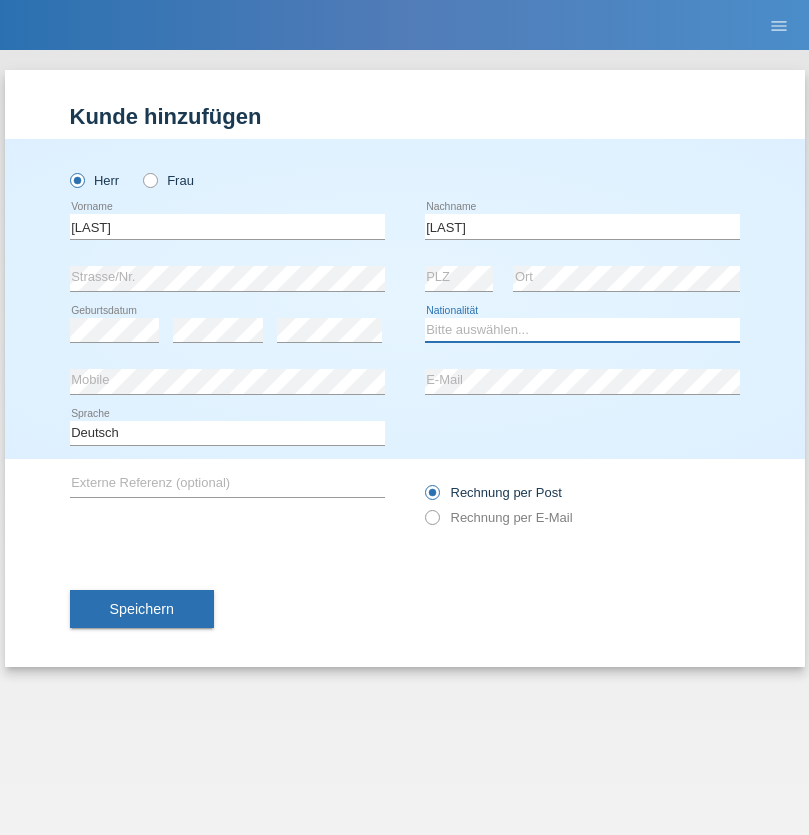select on "CH" 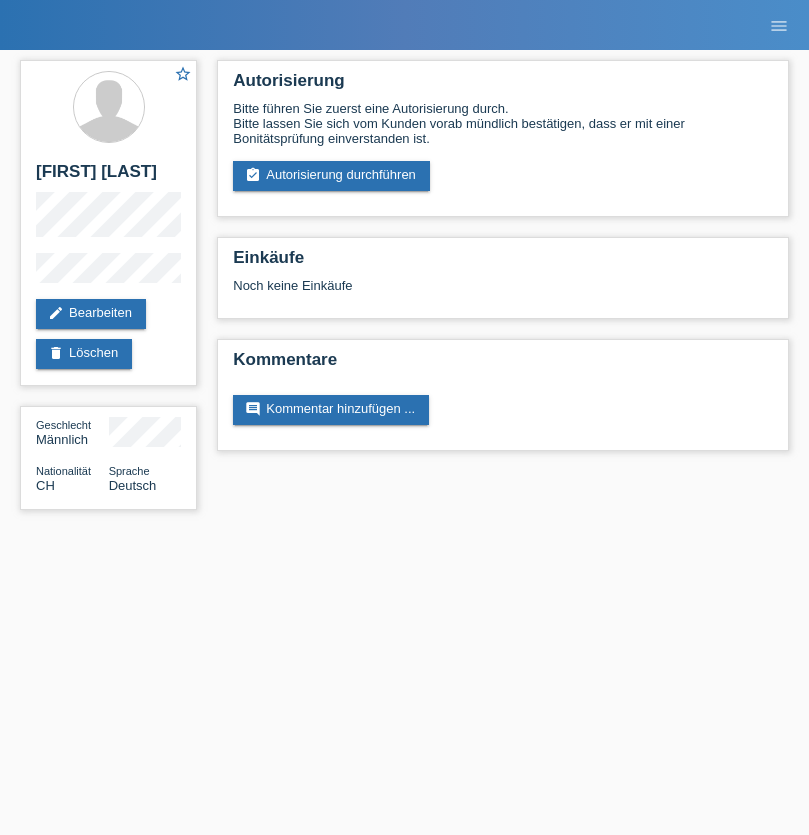 scroll, scrollTop: 0, scrollLeft: 0, axis: both 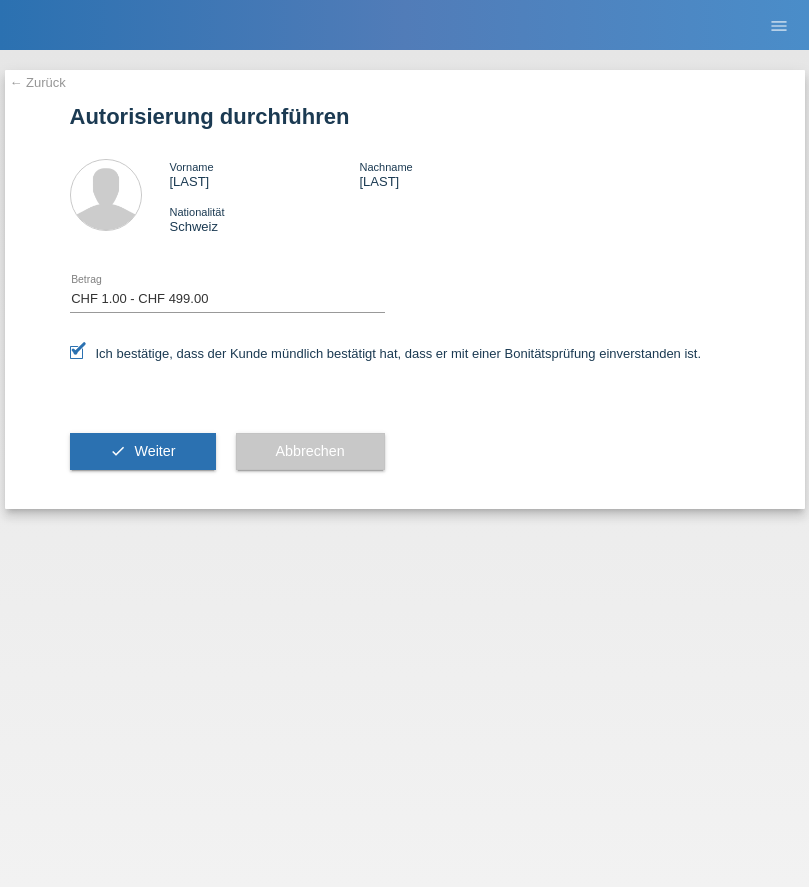 select on "1" 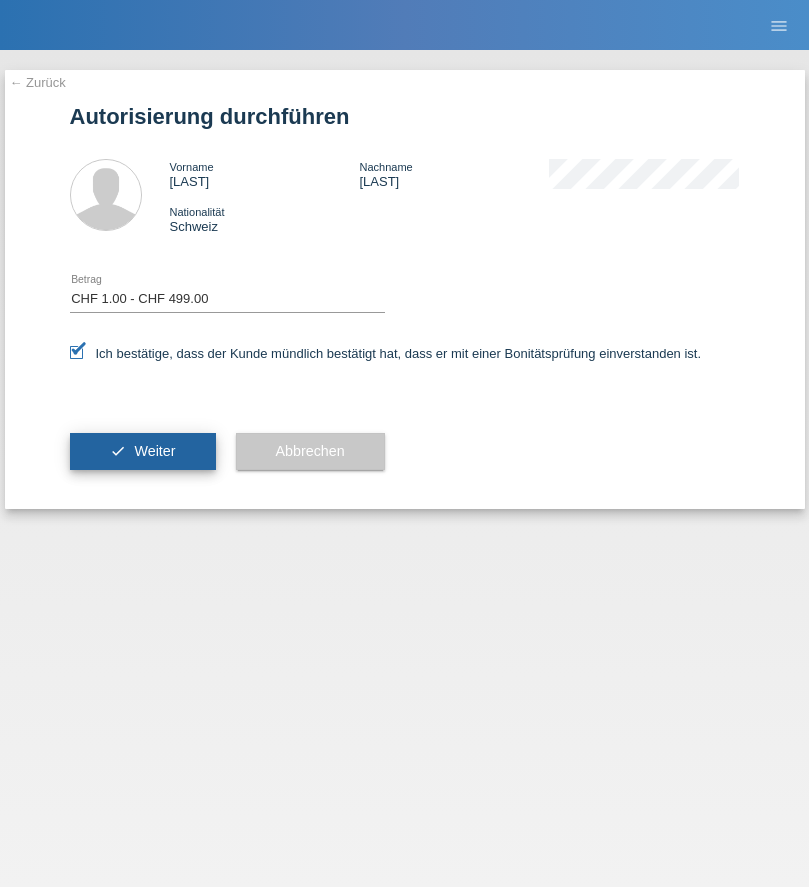 click on "Weiter" at bounding box center [154, 451] 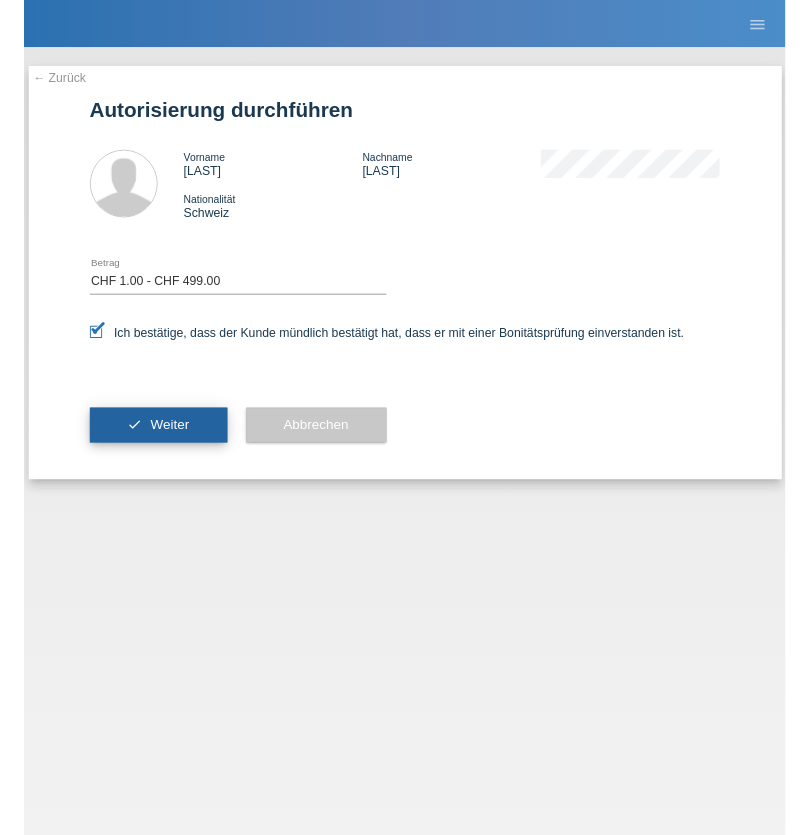 scroll, scrollTop: 0, scrollLeft: 0, axis: both 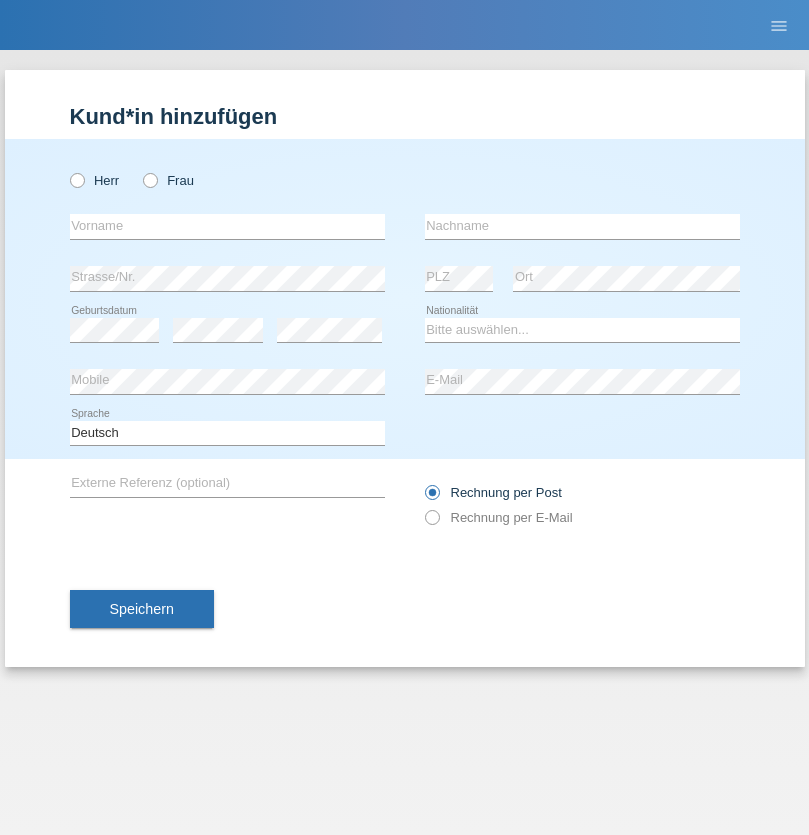 radio on "true" 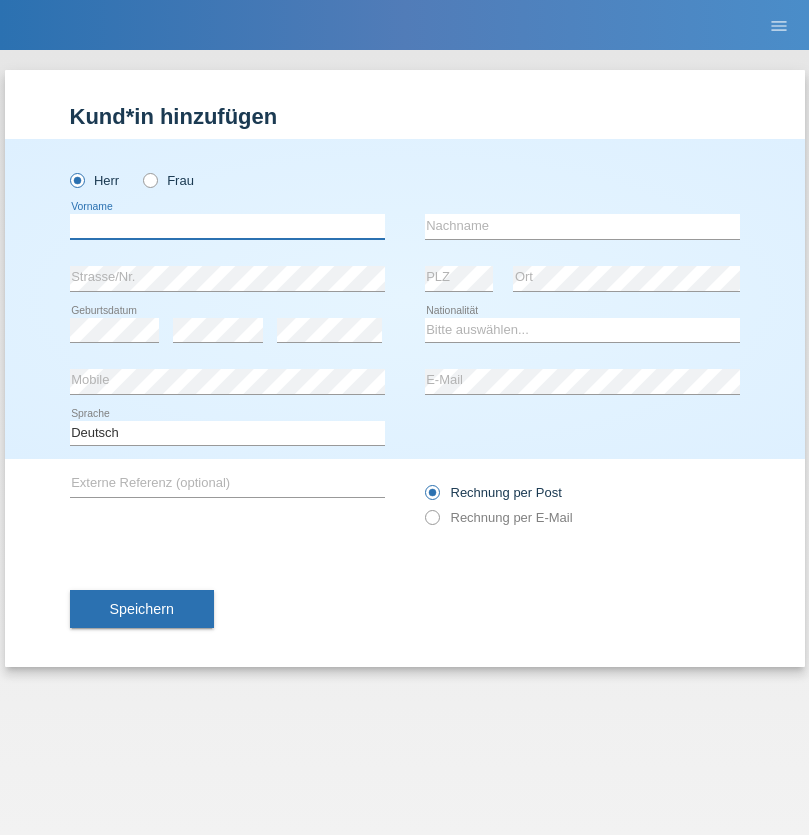 click at bounding box center [227, 226] 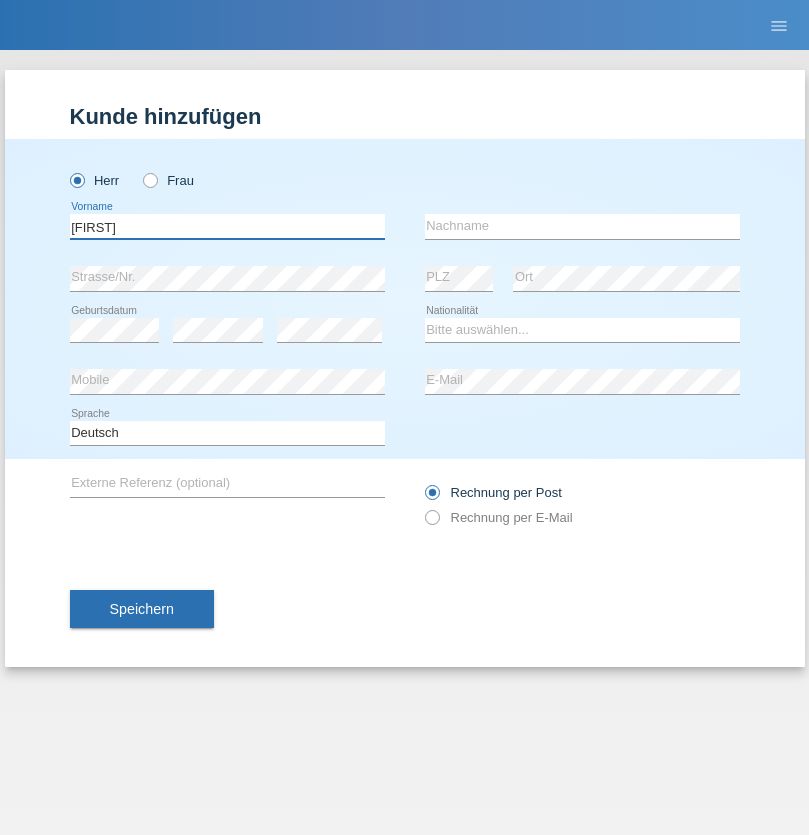 type on "[FIRST]" 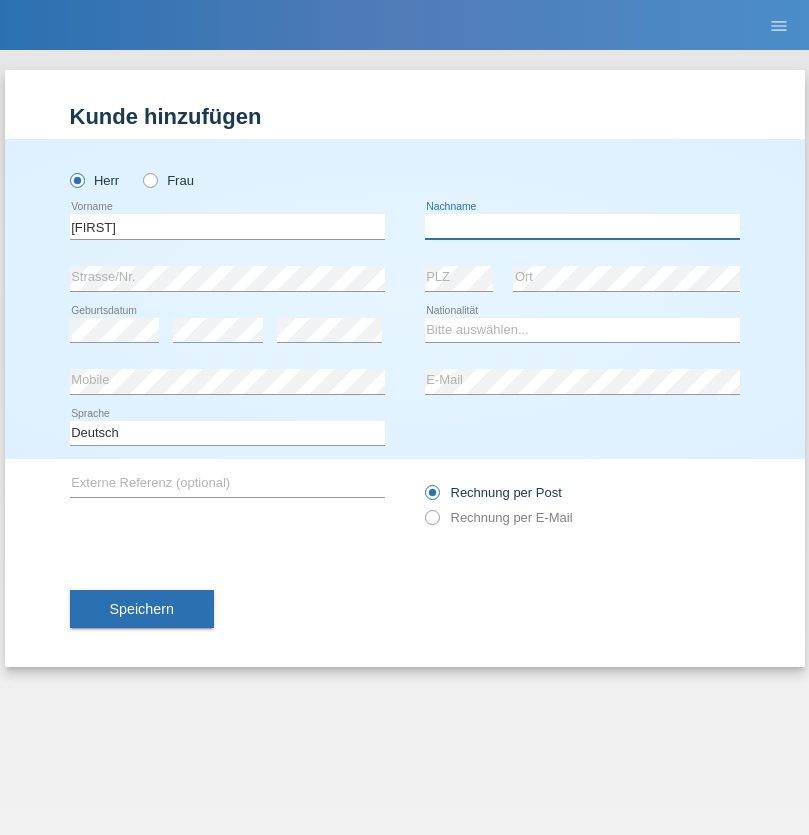 click at bounding box center [582, 226] 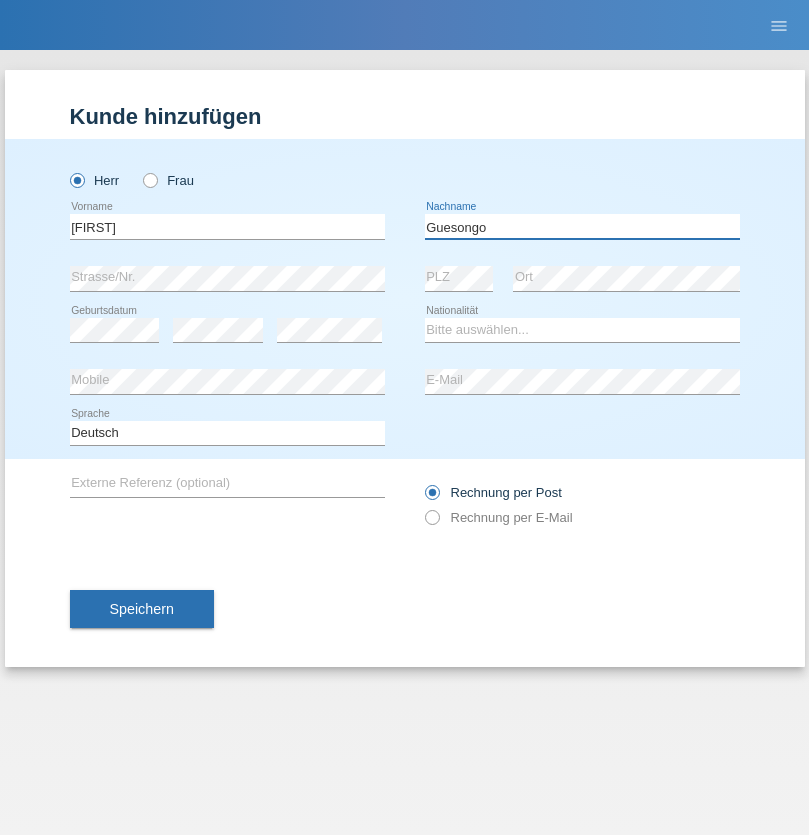 type on "Guesongo" 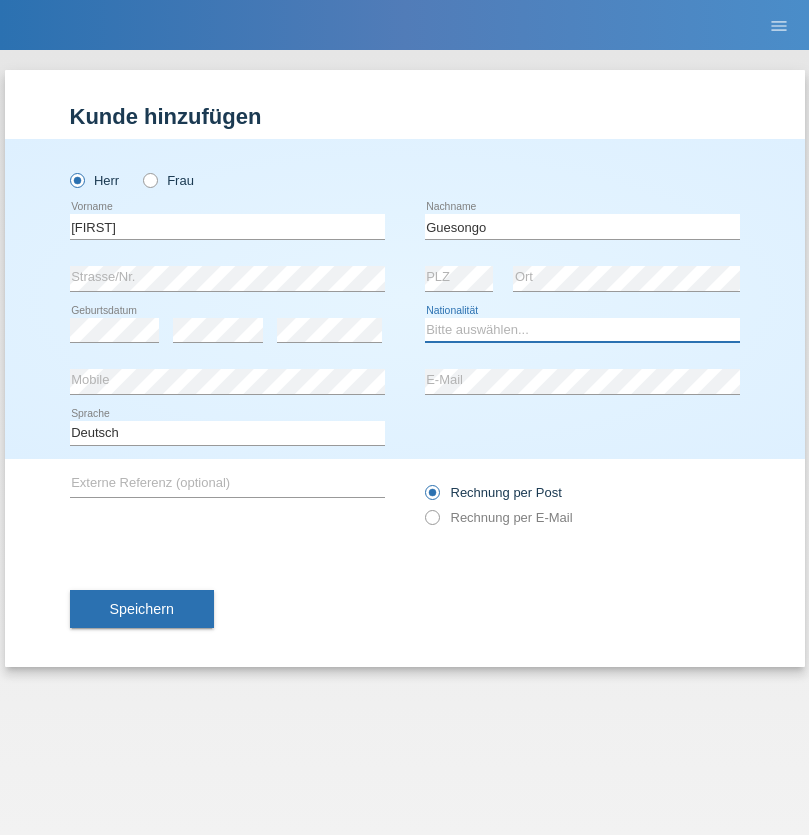 select on "CH" 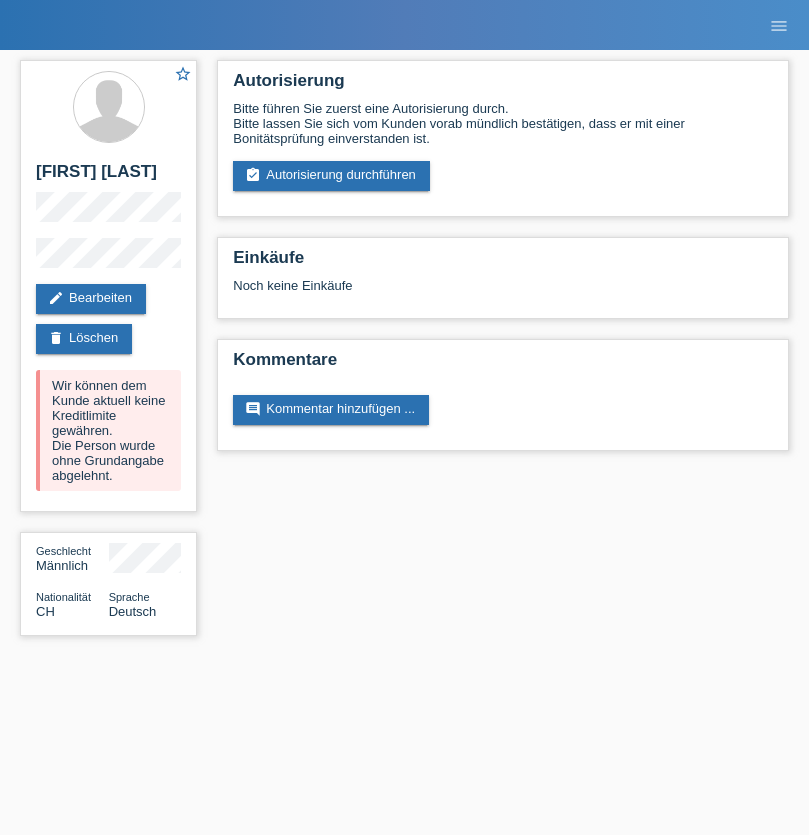 scroll, scrollTop: 0, scrollLeft: 0, axis: both 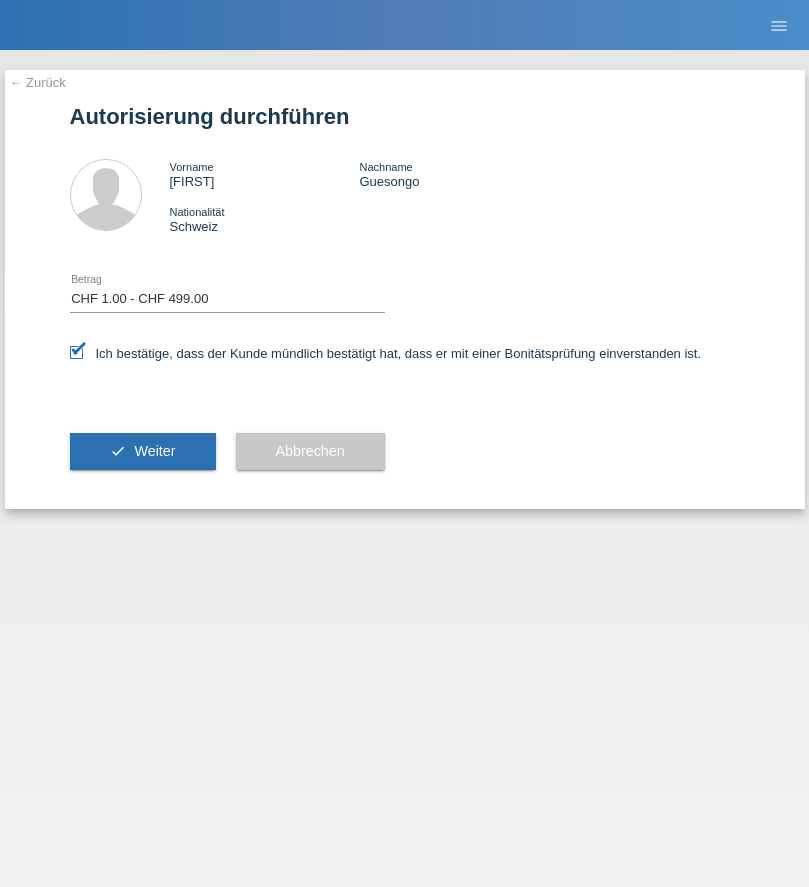 select on "1" 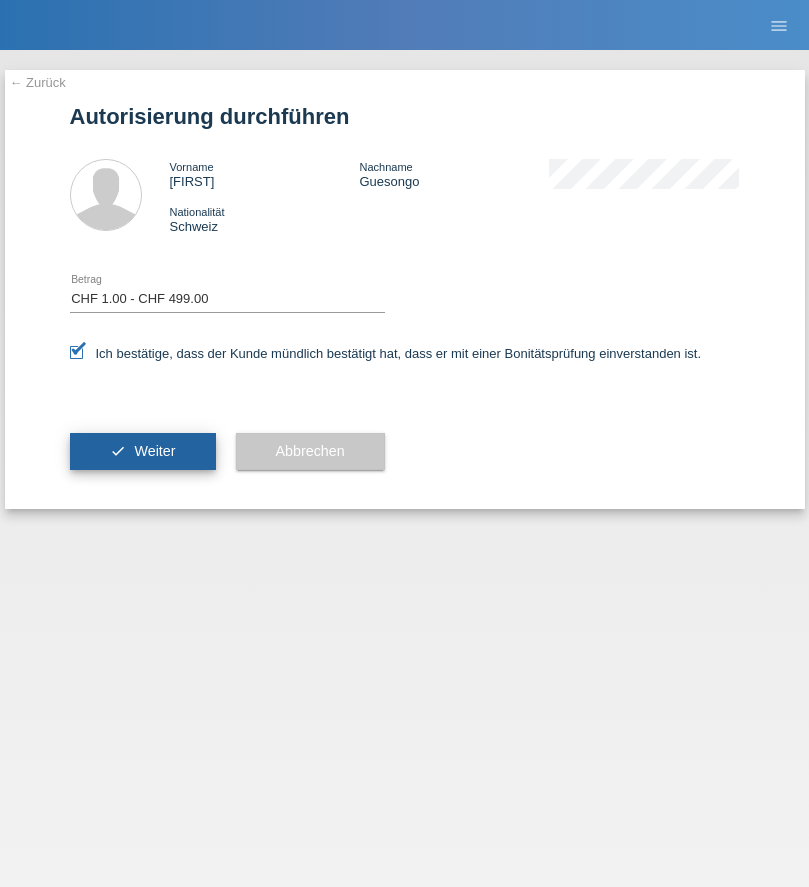 click on "Weiter" at bounding box center [154, 451] 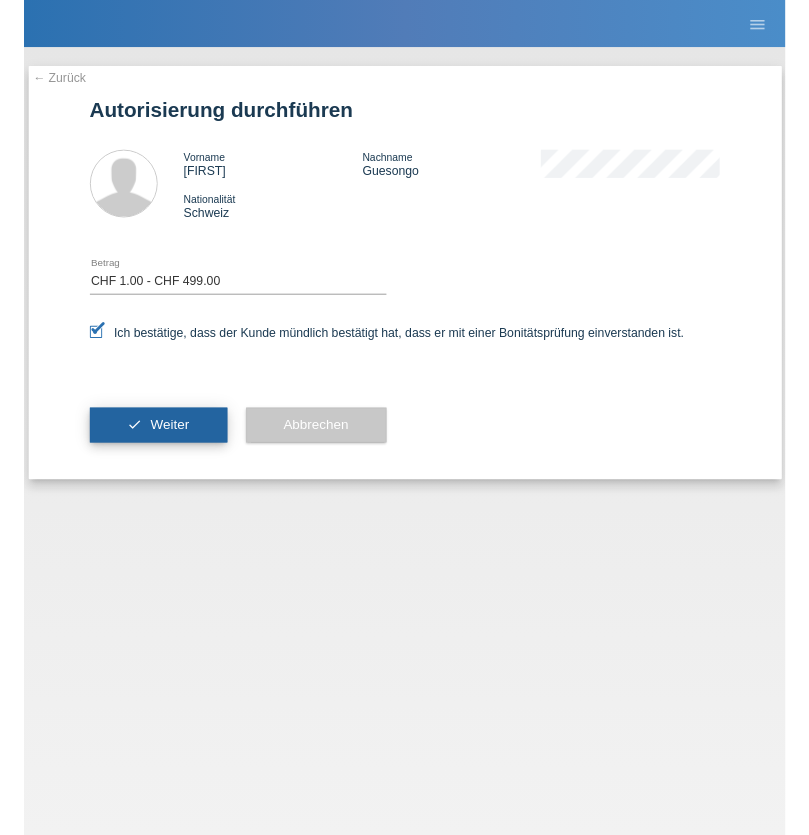 scroll, scrollTop: 0, scrollLeft: 0, axis: both 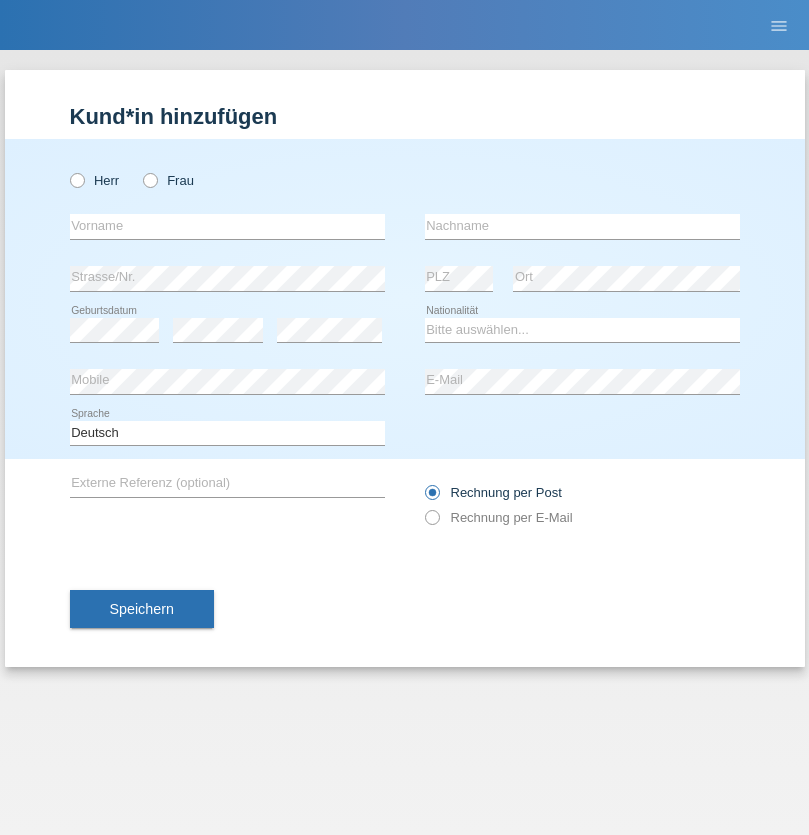 radio on "true" 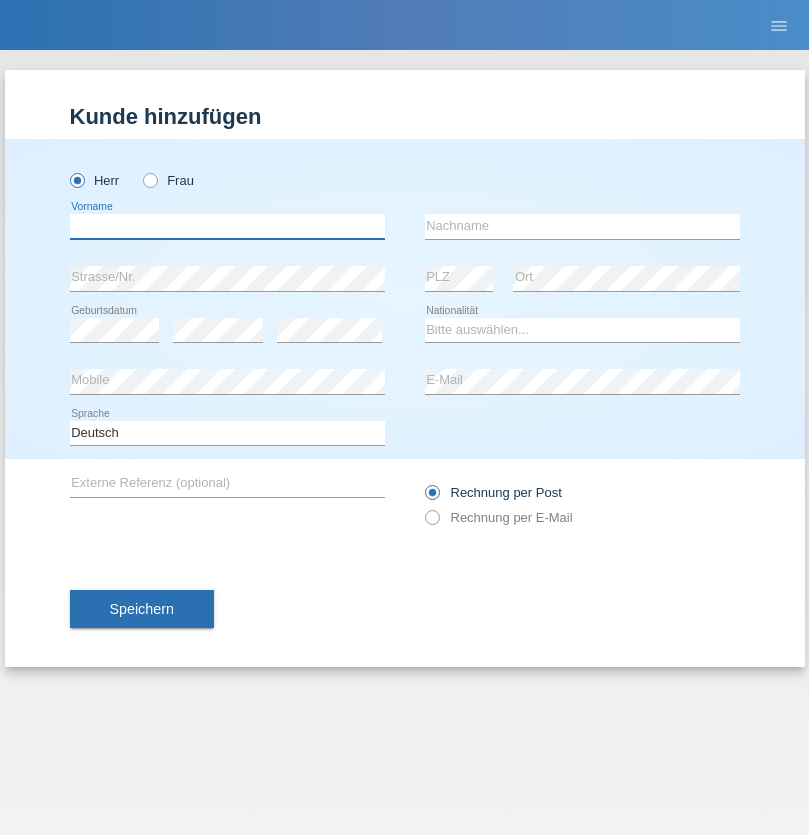 click at bounding box center (227, 226) 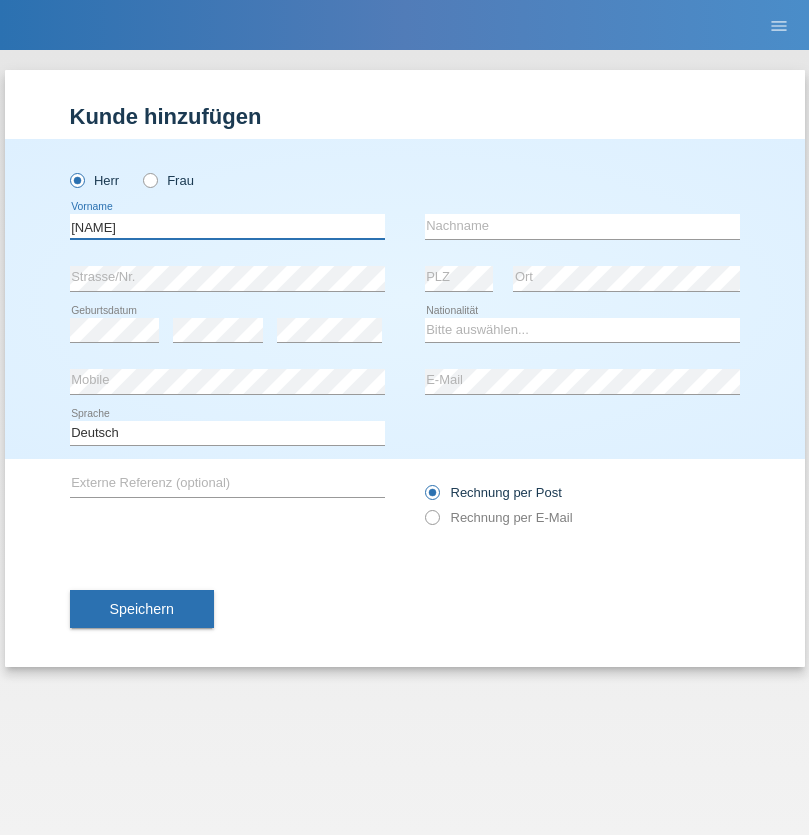 type on "Nathan" 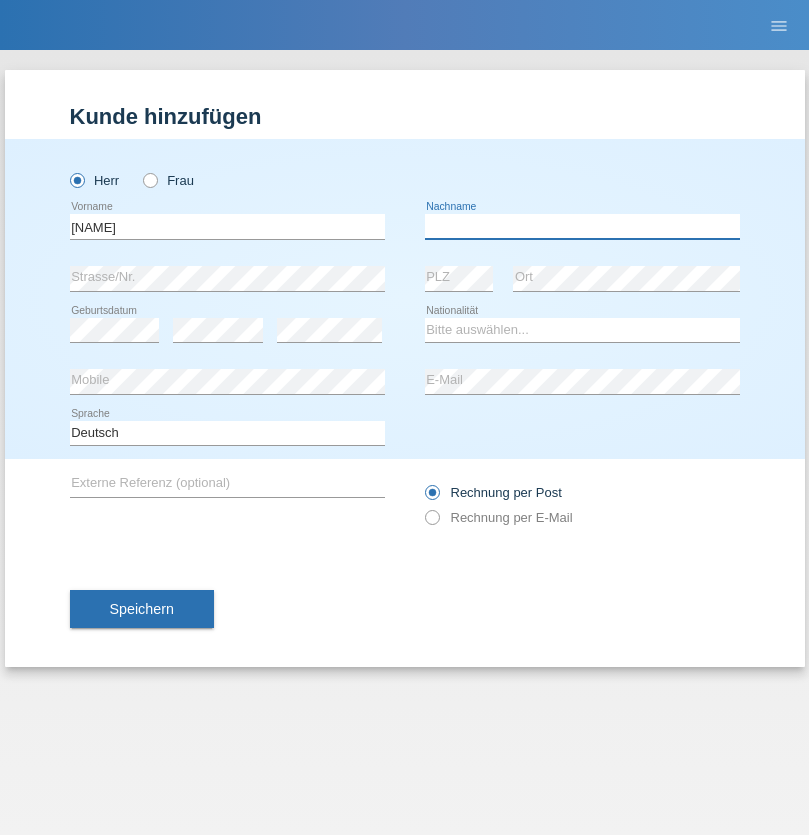 click at bounding box center (582, 226) 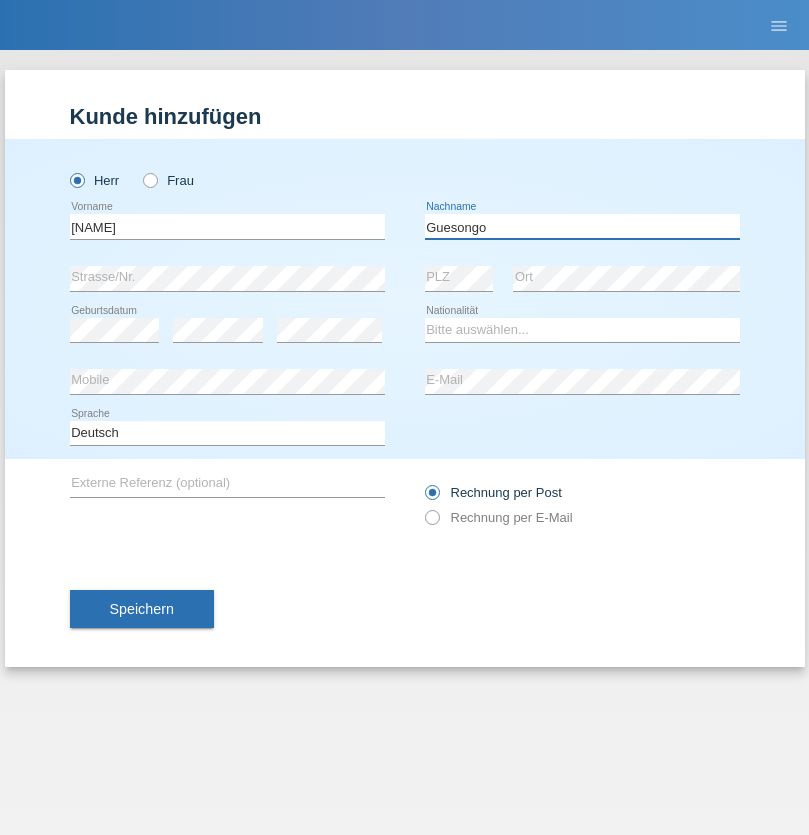 type on "Guesongo" 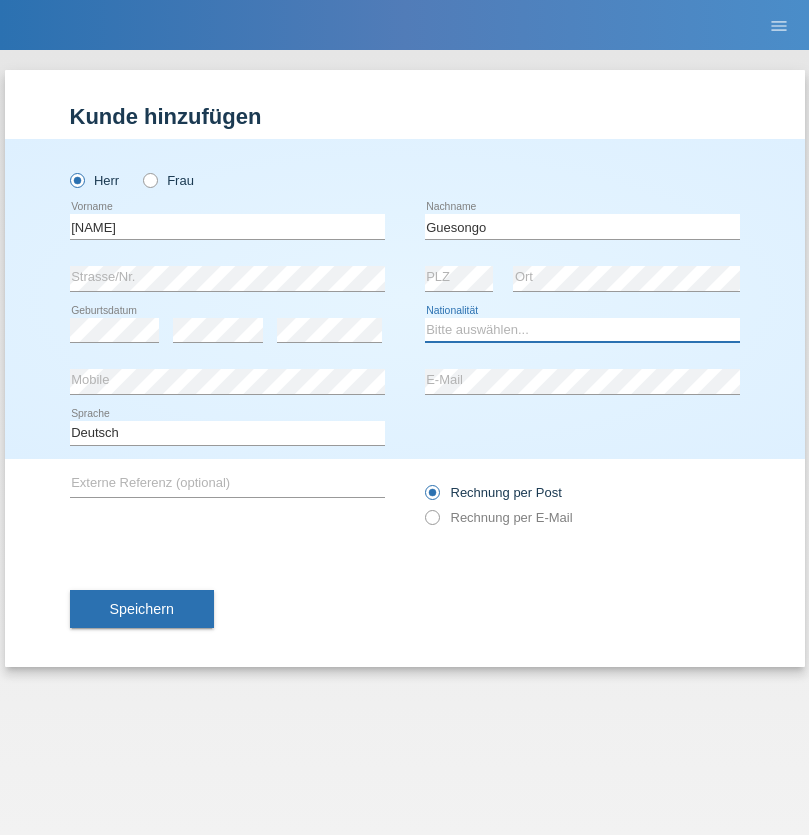 select on "CH" 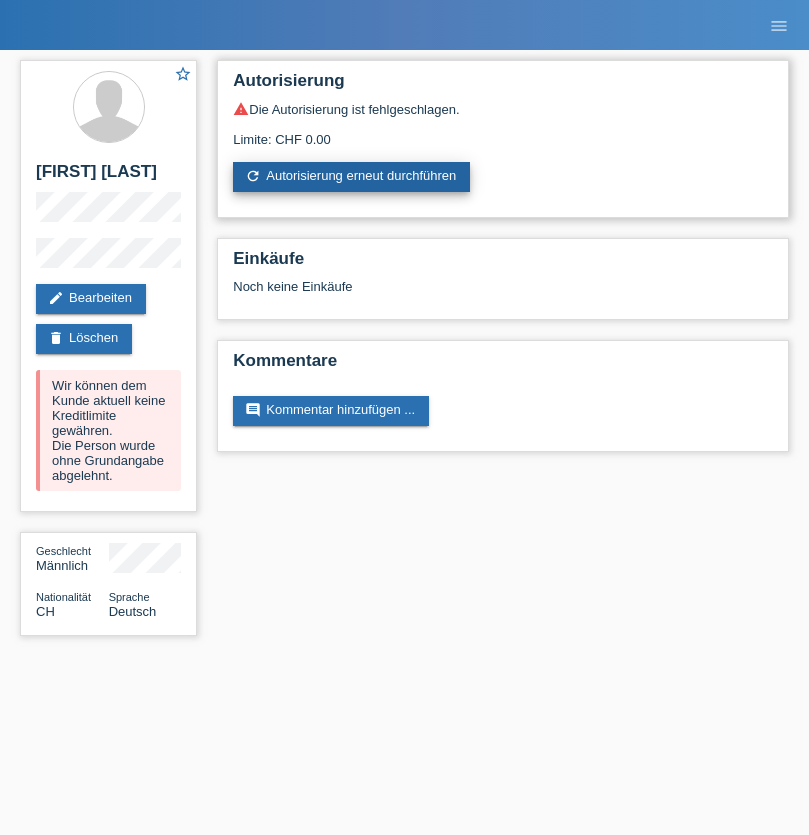 click on "refresh  Autorisierung erneut durchführen" at bounding box center [351, 177] 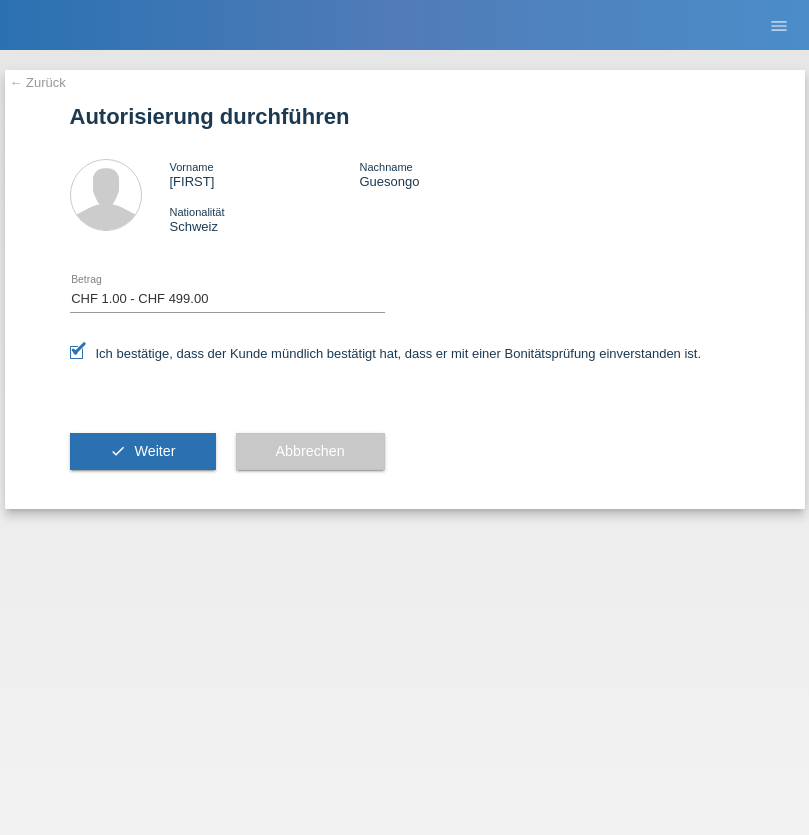 select on "1" 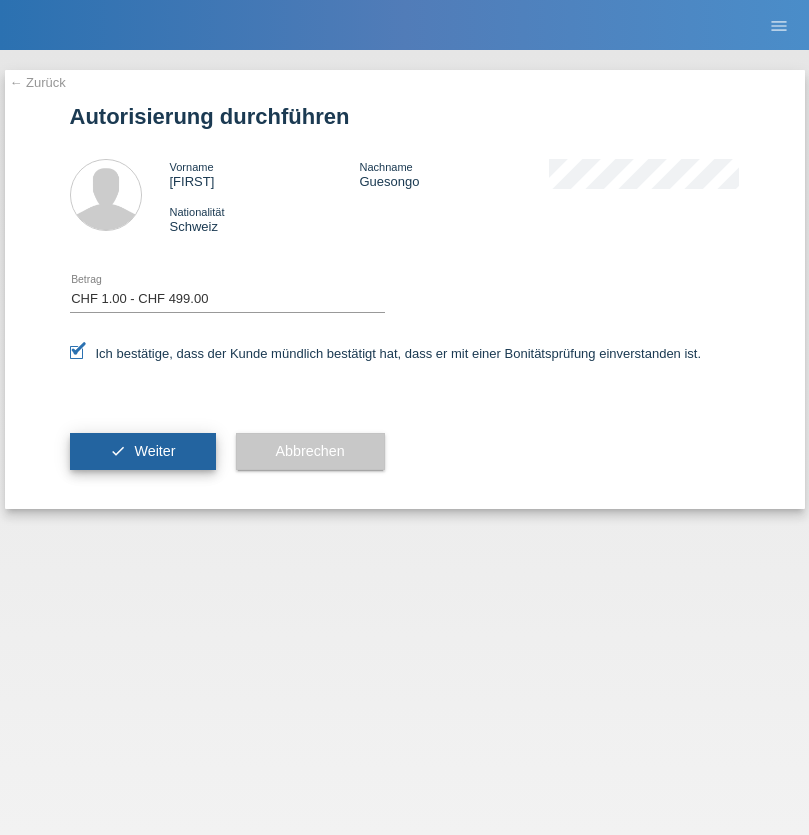 click on "Weiter" at bounding box center [154, 451] 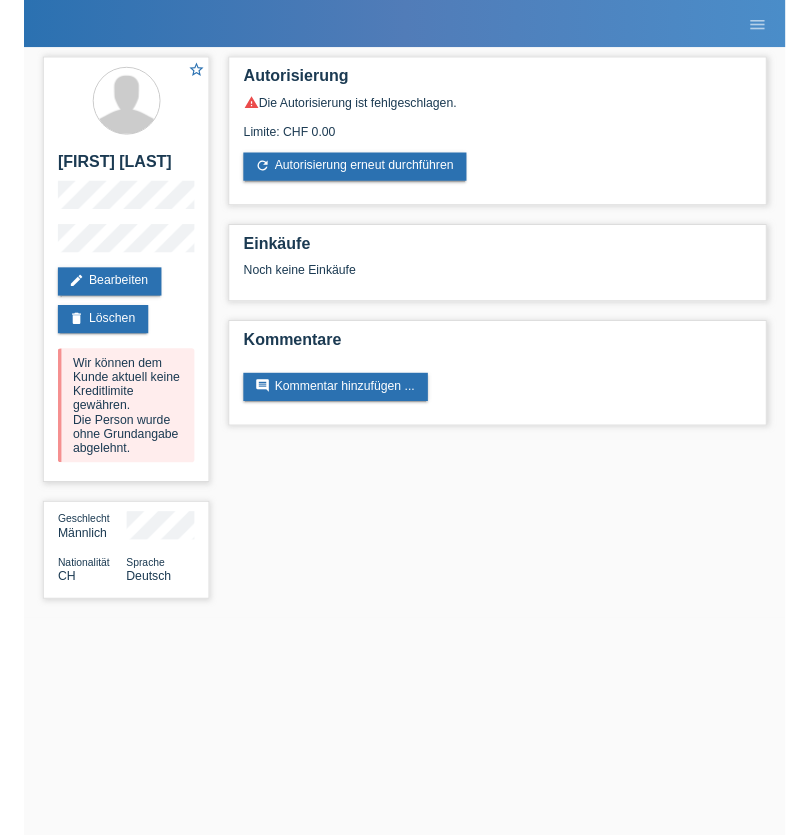scroll, scrollTop: 0, scrollLeft: 0, axis: both 